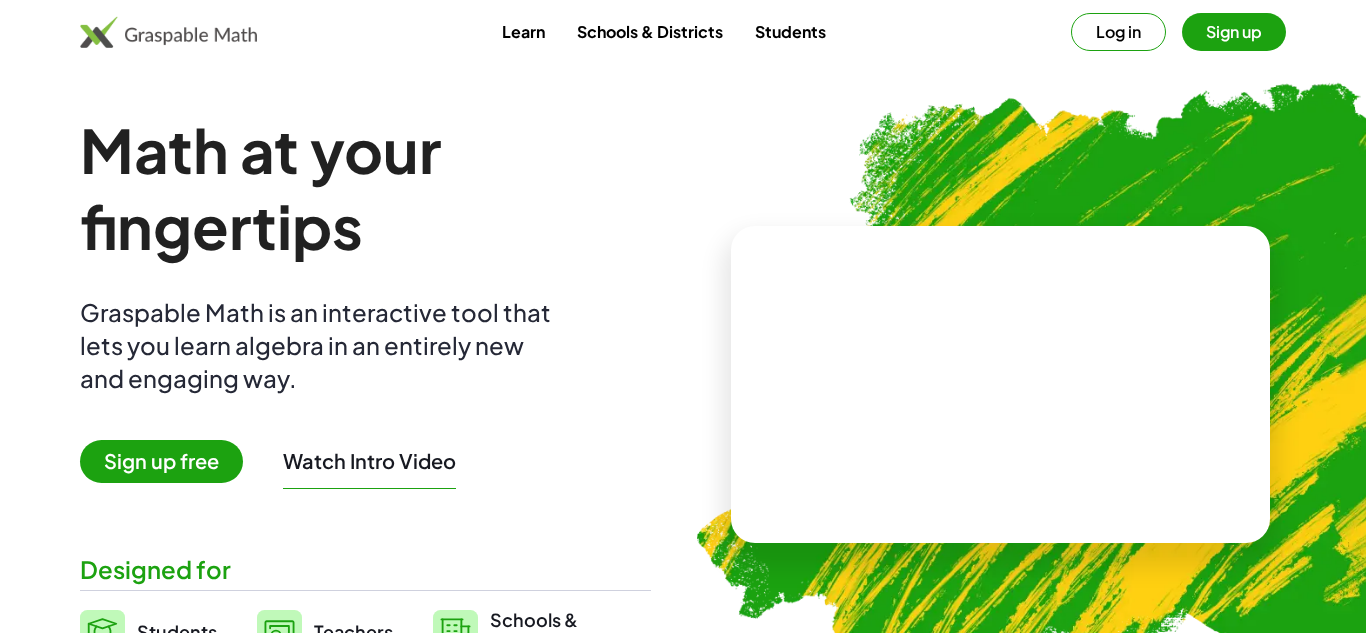 scroll, scrollTop: 0, scrollLeft: 0, axis: both 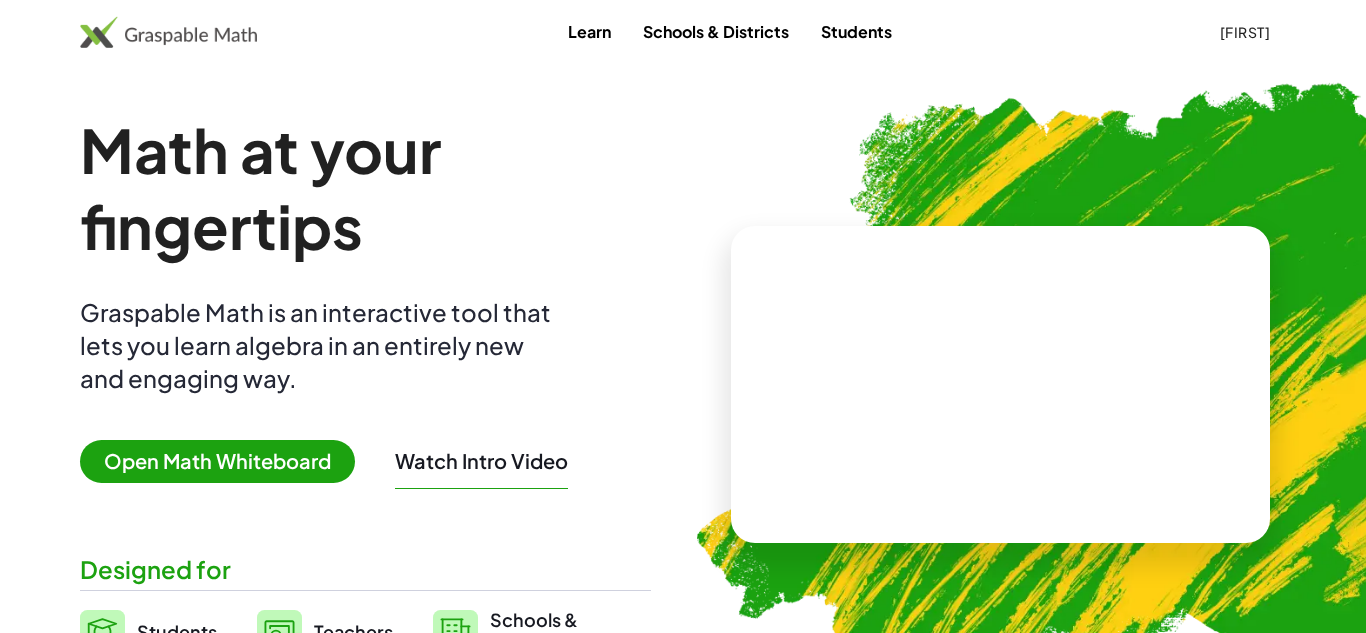 click on "Open Math Whiteboard" at bounding box center [217, 461] 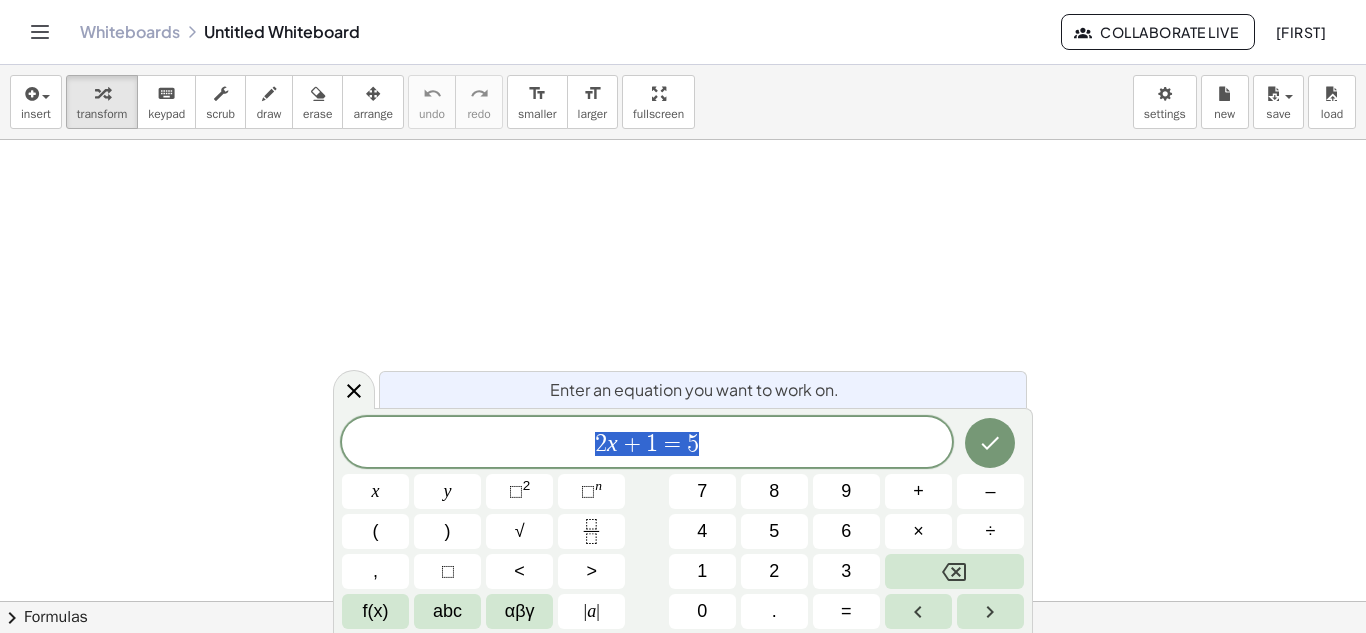 scroll, scrollTop: 1, scrollLeft: 0, axis: vertical 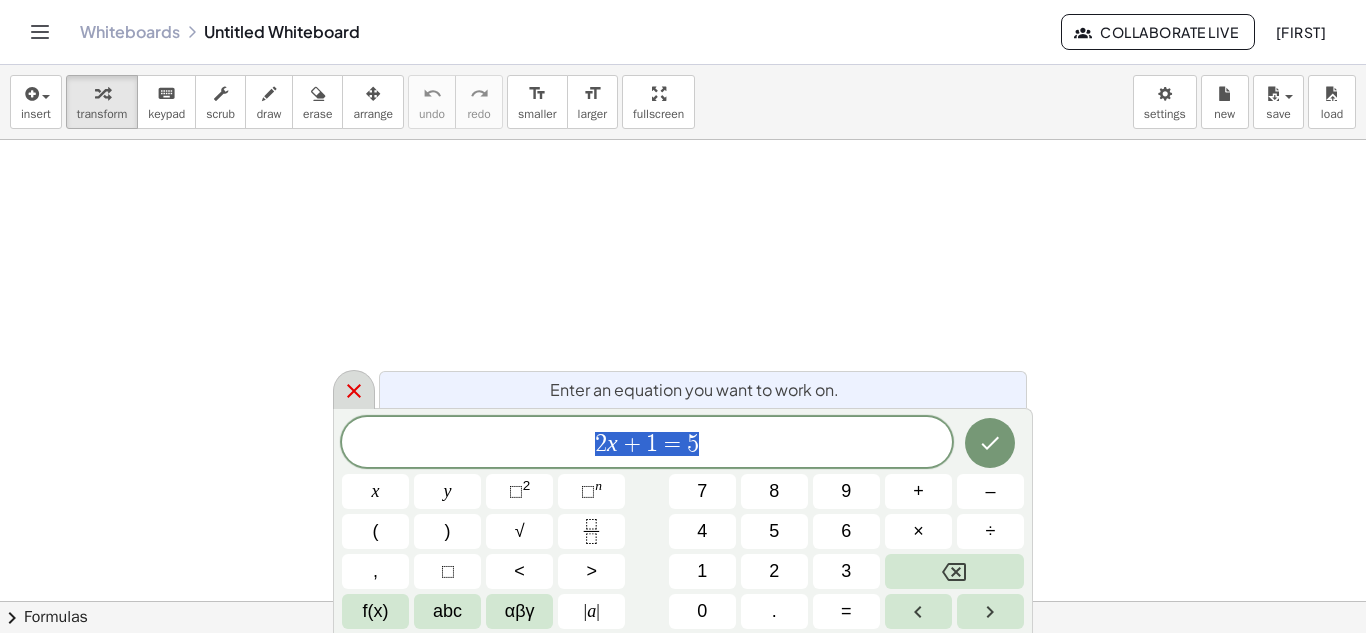 click 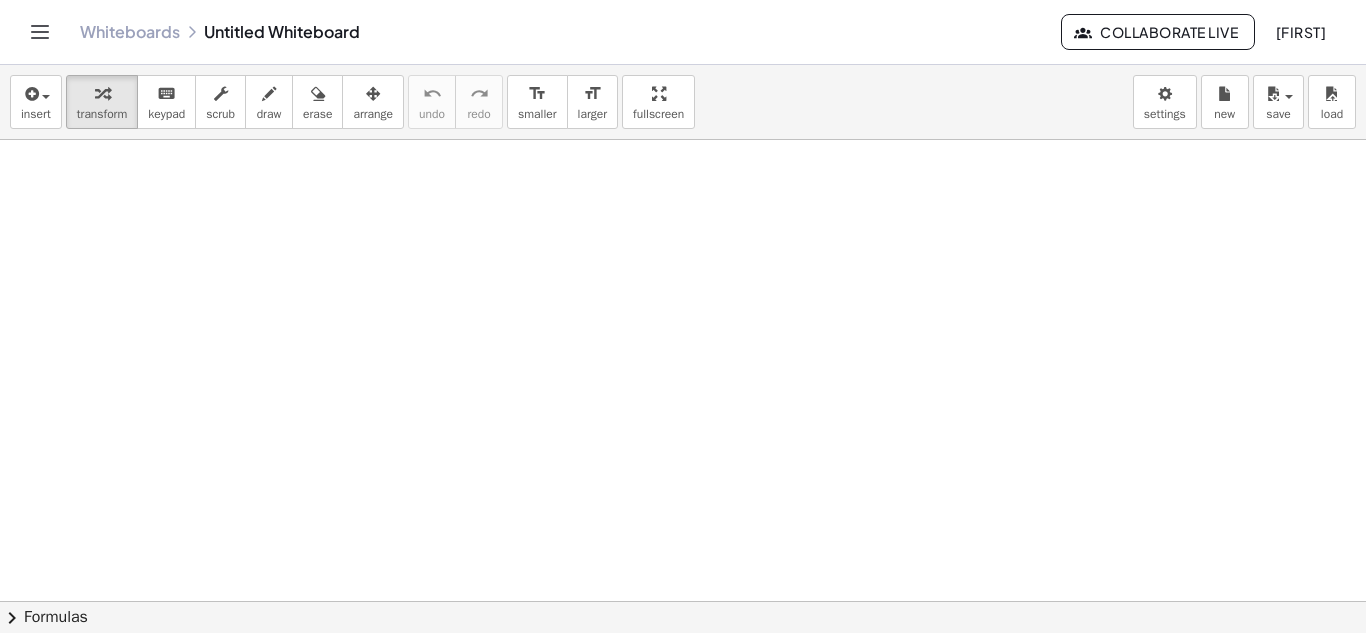 click at bounding box center (683, 666) 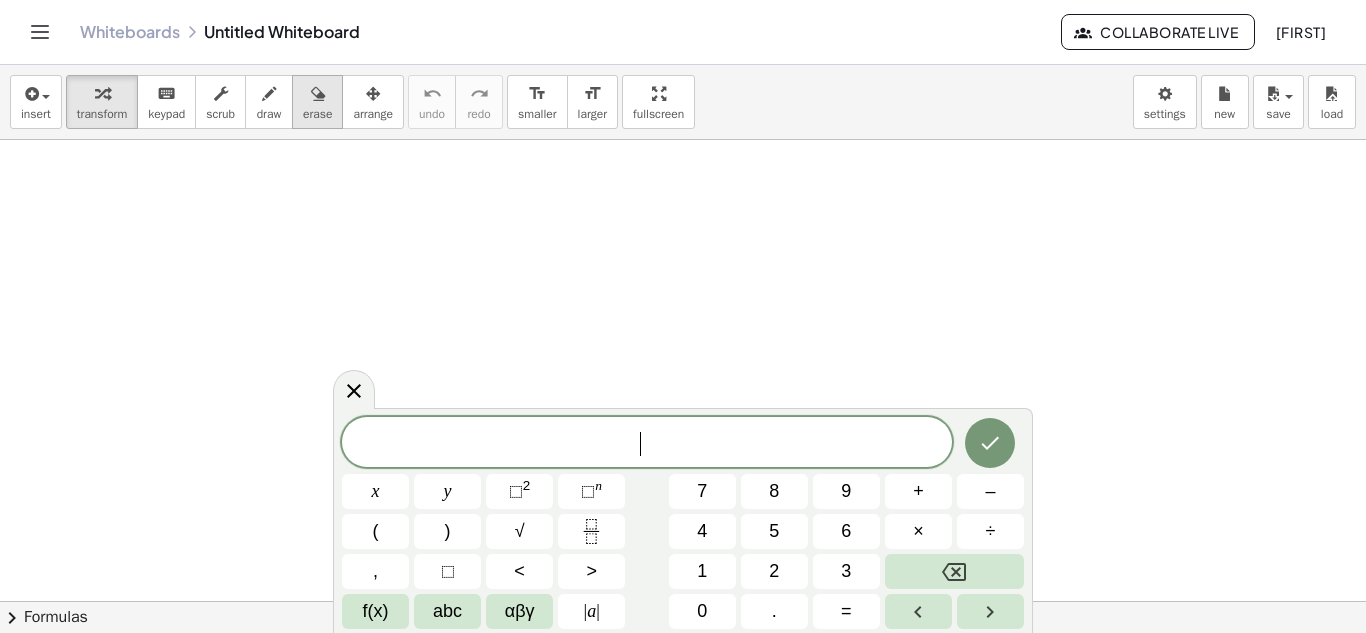click on "erase" at bounding box center [317, 102] 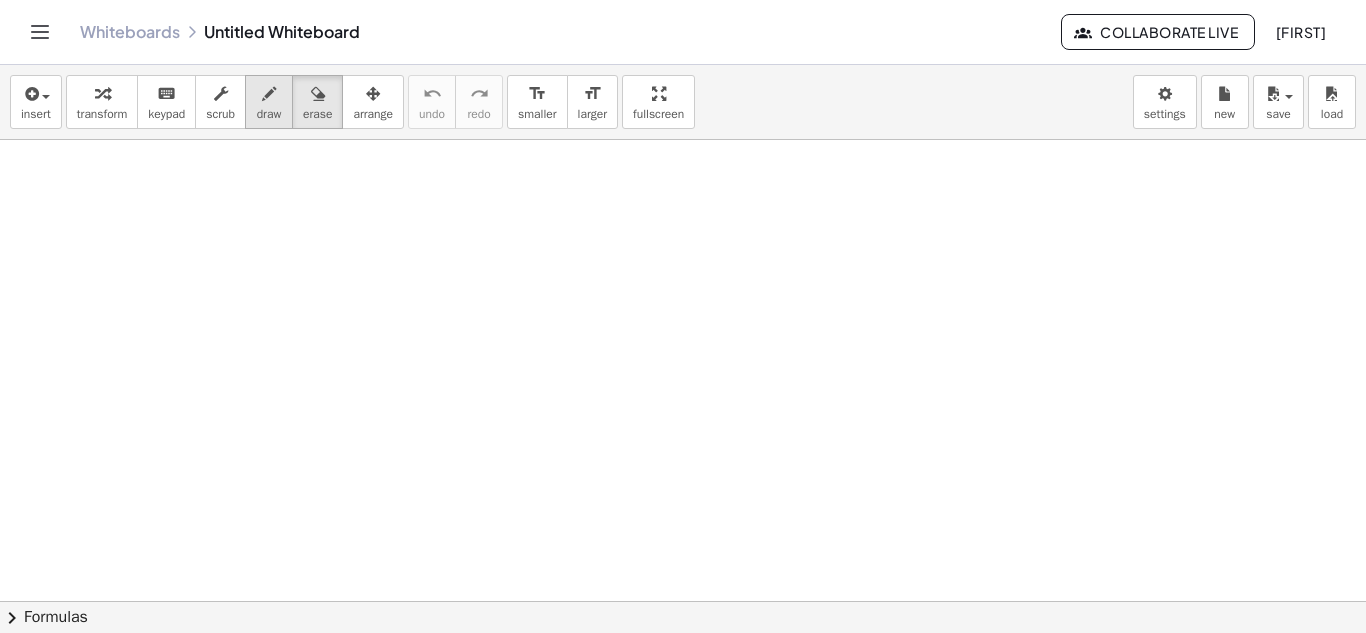 click on "draw" at bounding box center (269, 102) 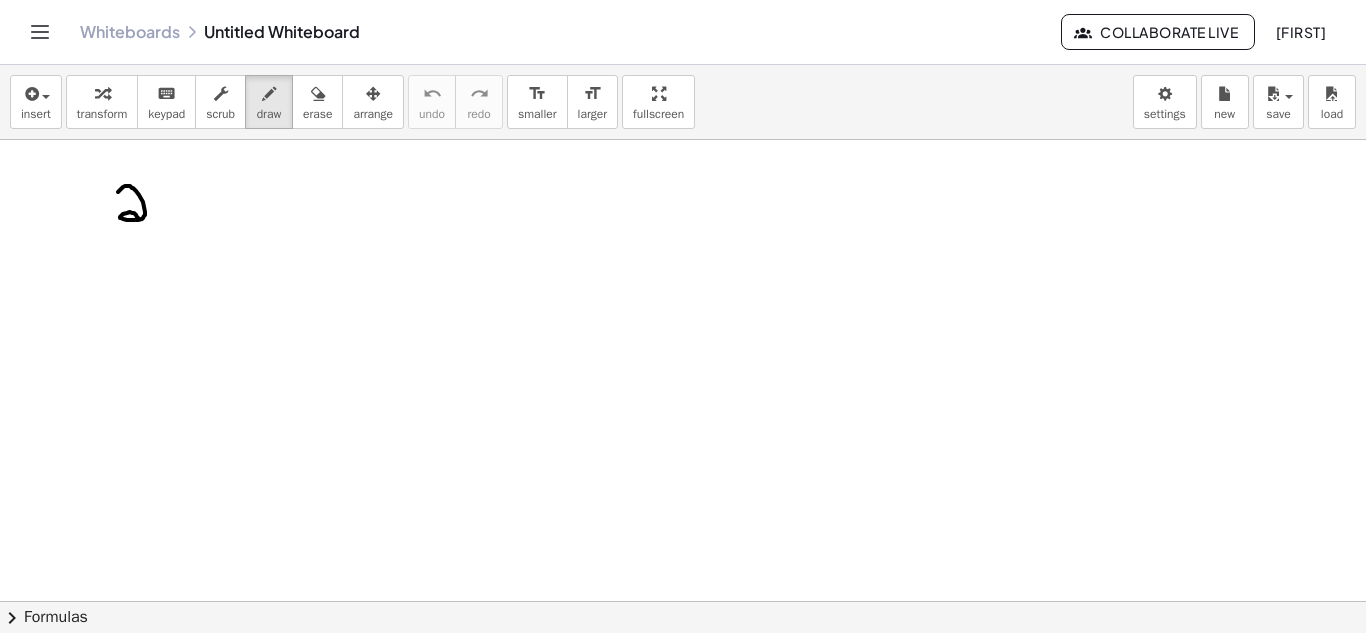 drag, startPoint x: 118, startPoint y: 192, endPoint x: 141, endPoint y: 222, distance: 37.802116 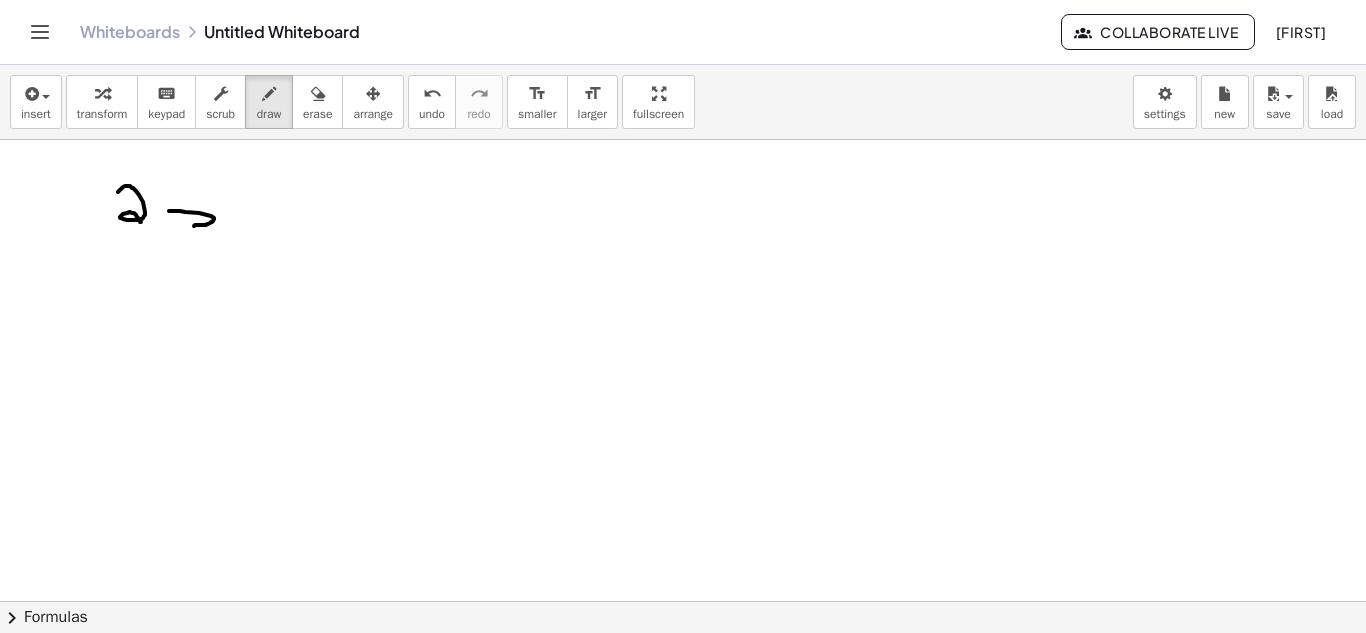 drag, startPoint x: 169, startPoint y: 211, endPoint x: 185, endPoint y: 227, distance: 22.627417 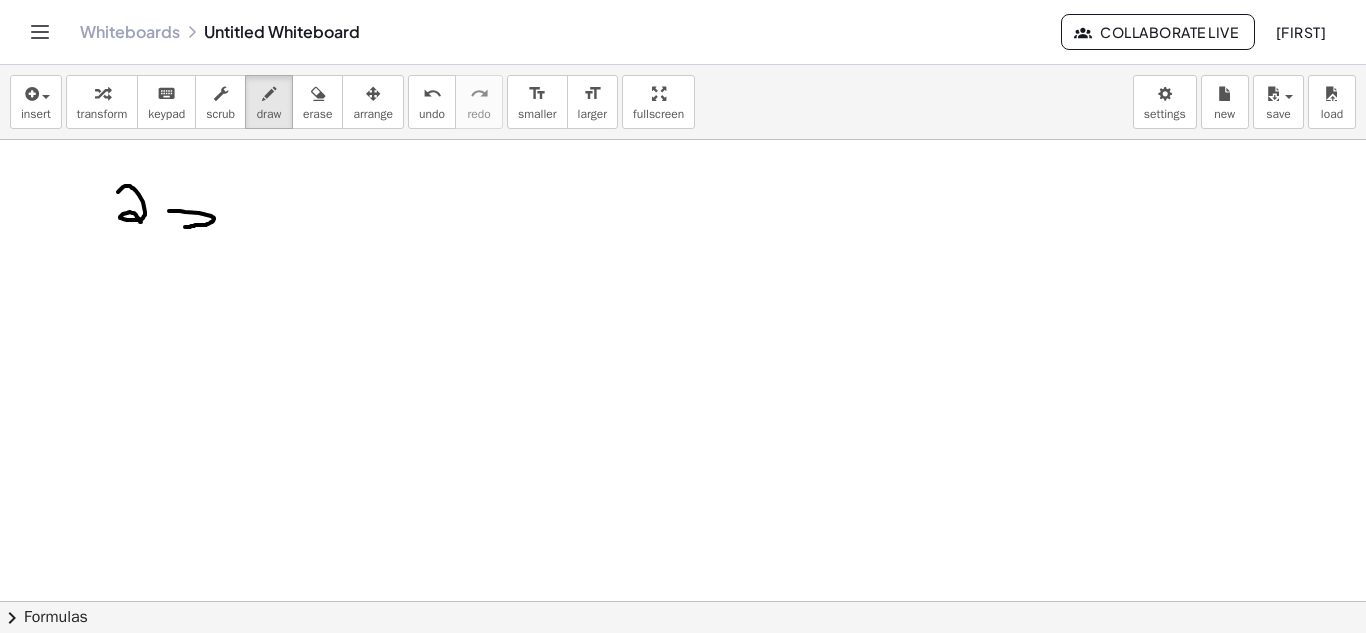 click at bounding box center [683, 666] 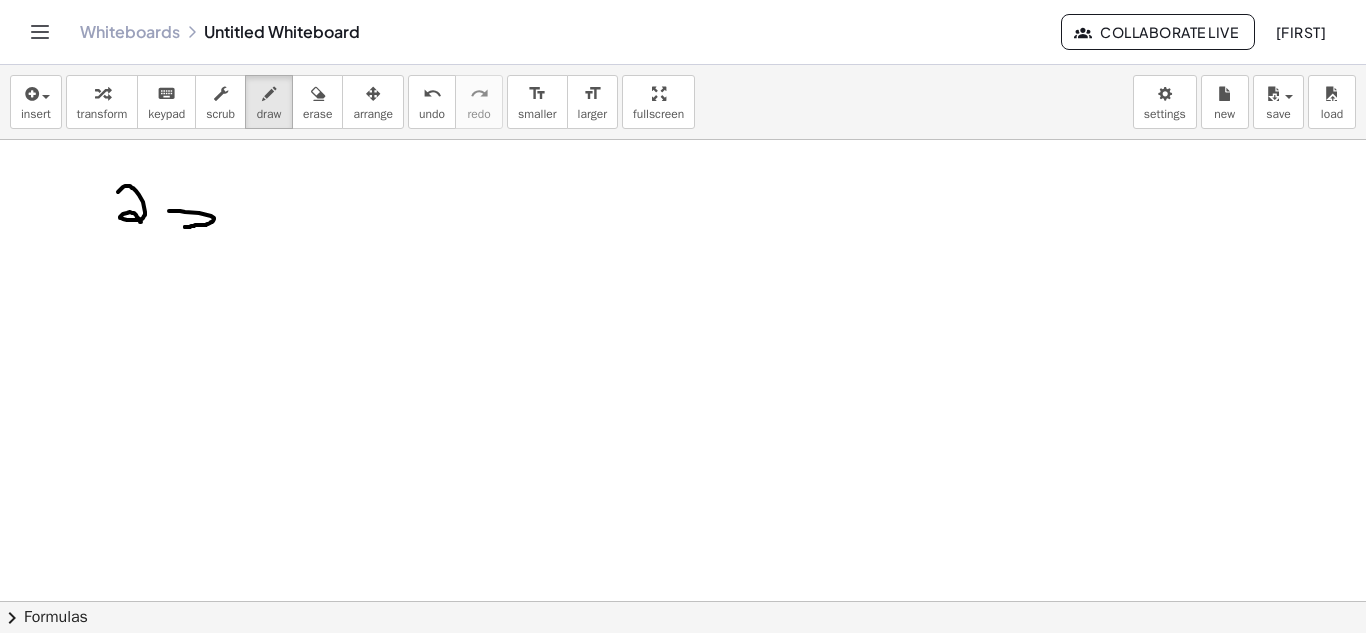 click at bounding box center (683, 666) 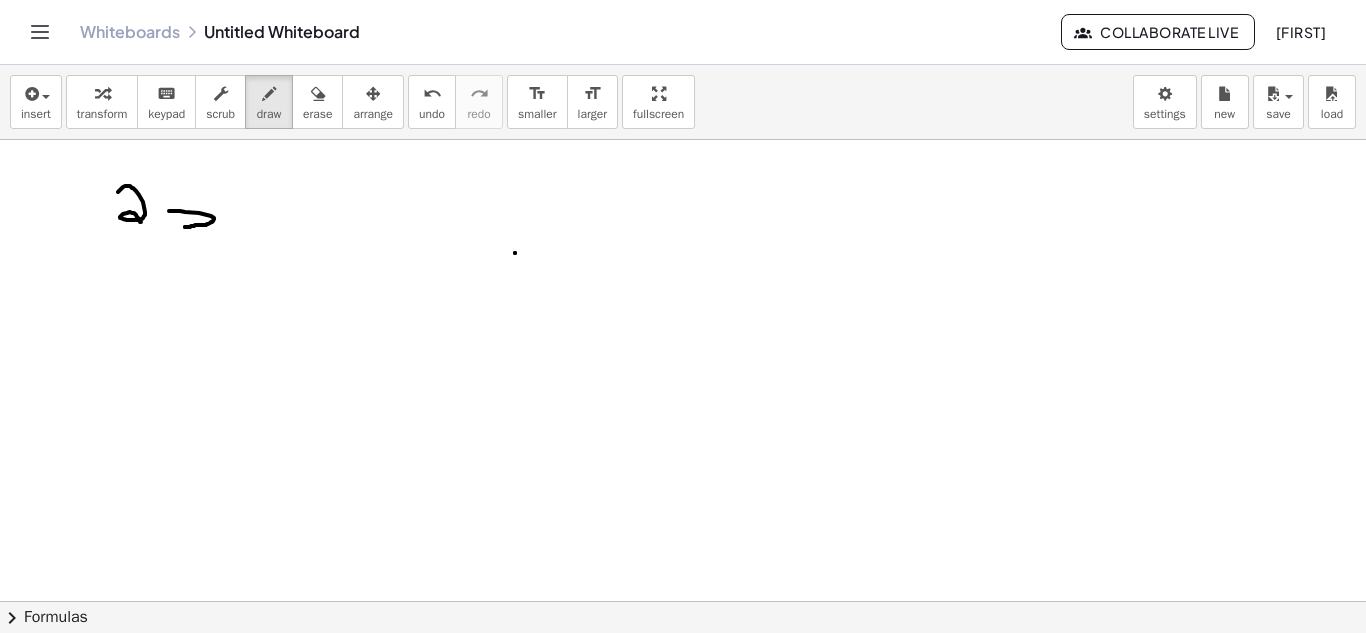 click at bounding box center (683, 666) 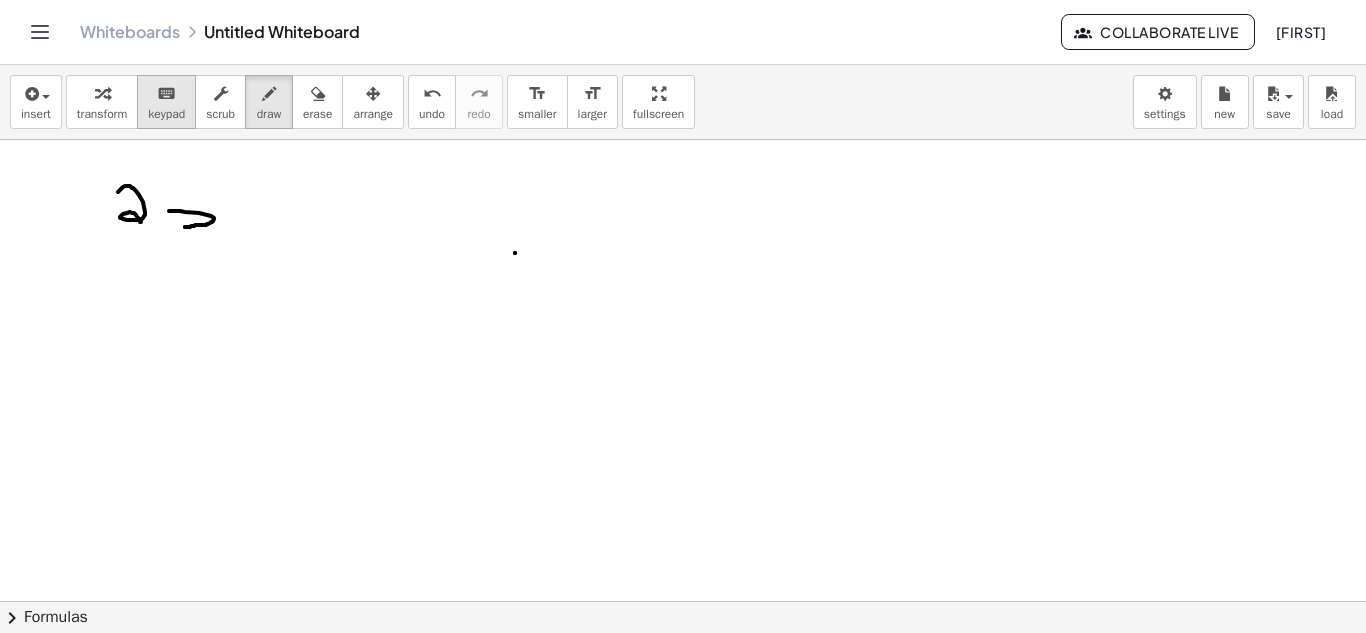 click on "keyboard" at bounding box center [166, 94] 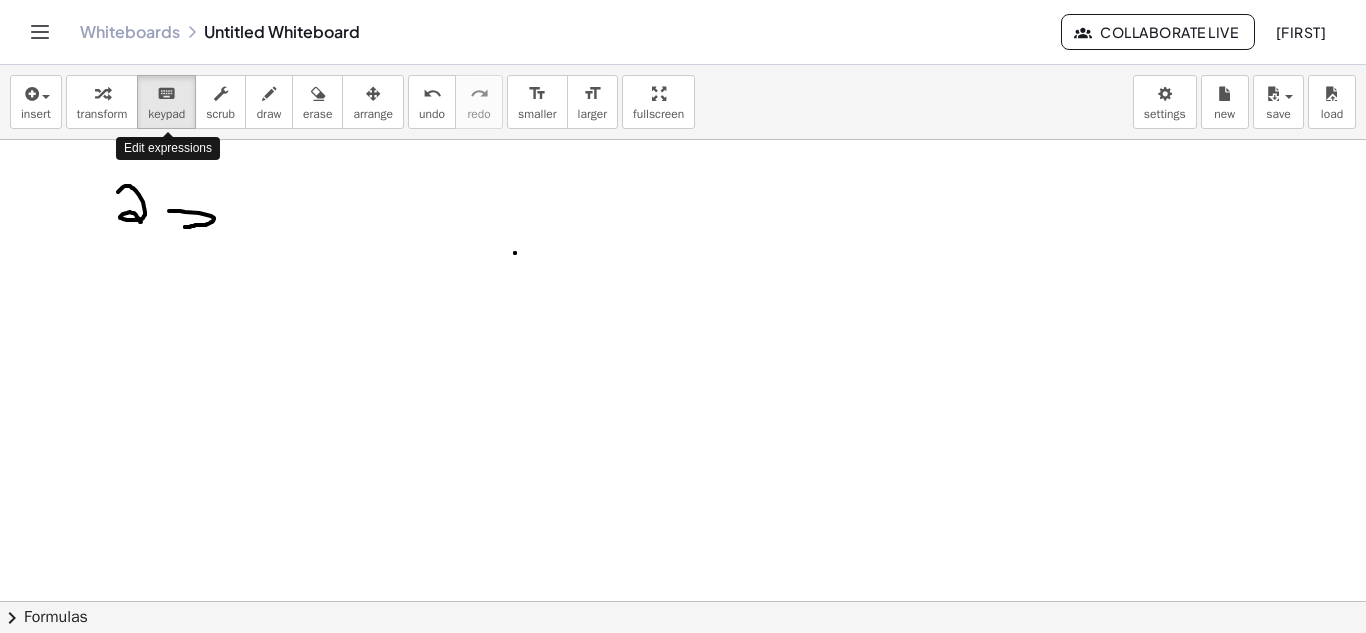 click on "insert select one: Math Expression Function Text Youtube Video Graphing Geometry Geometry 3D transform keyboard keypad scrub draw erase arrange undo undo redo redo format_size smaller format_size larger fullscreen load   save new settings Edit expressions" at bounding box center (683, 102) 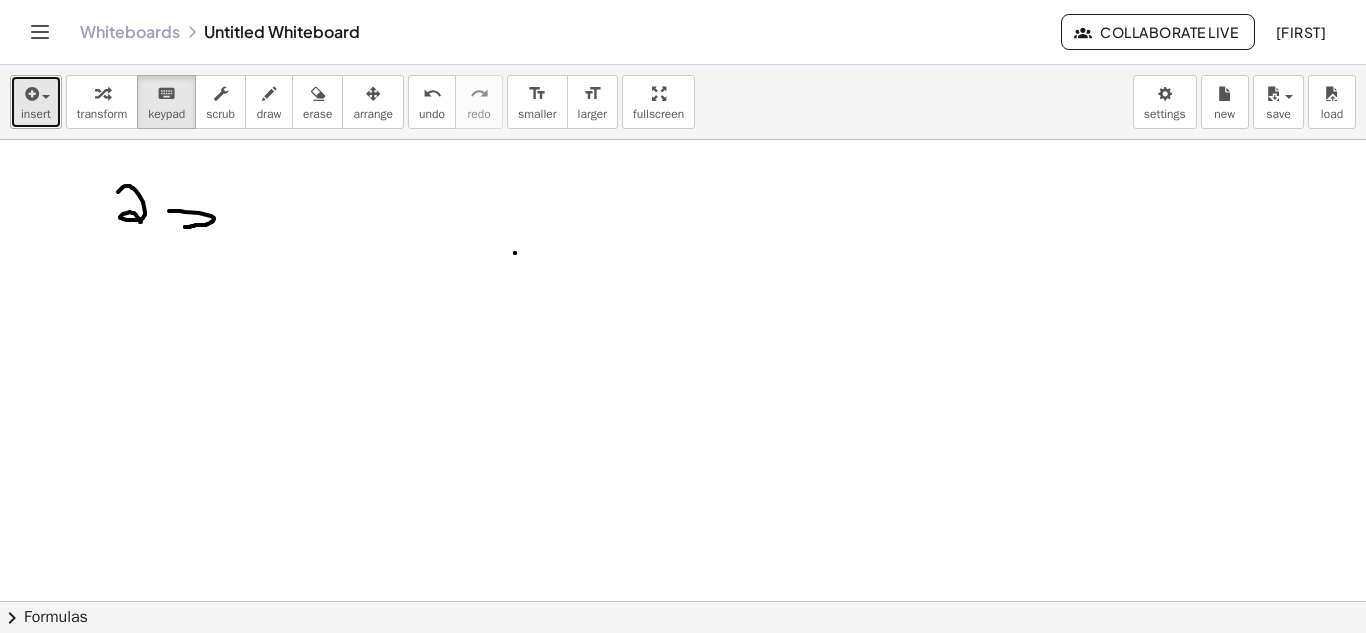 click at bounding box center [41, 96] 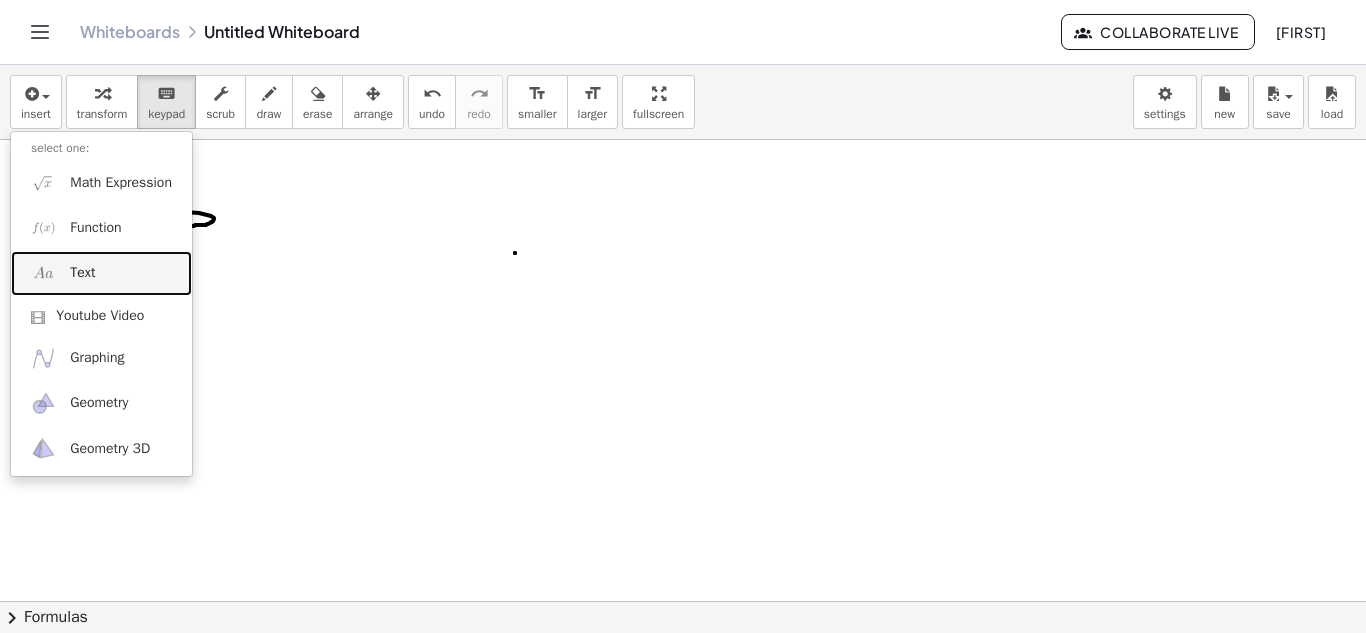 click on "Text" at bounding box center [101, 273] 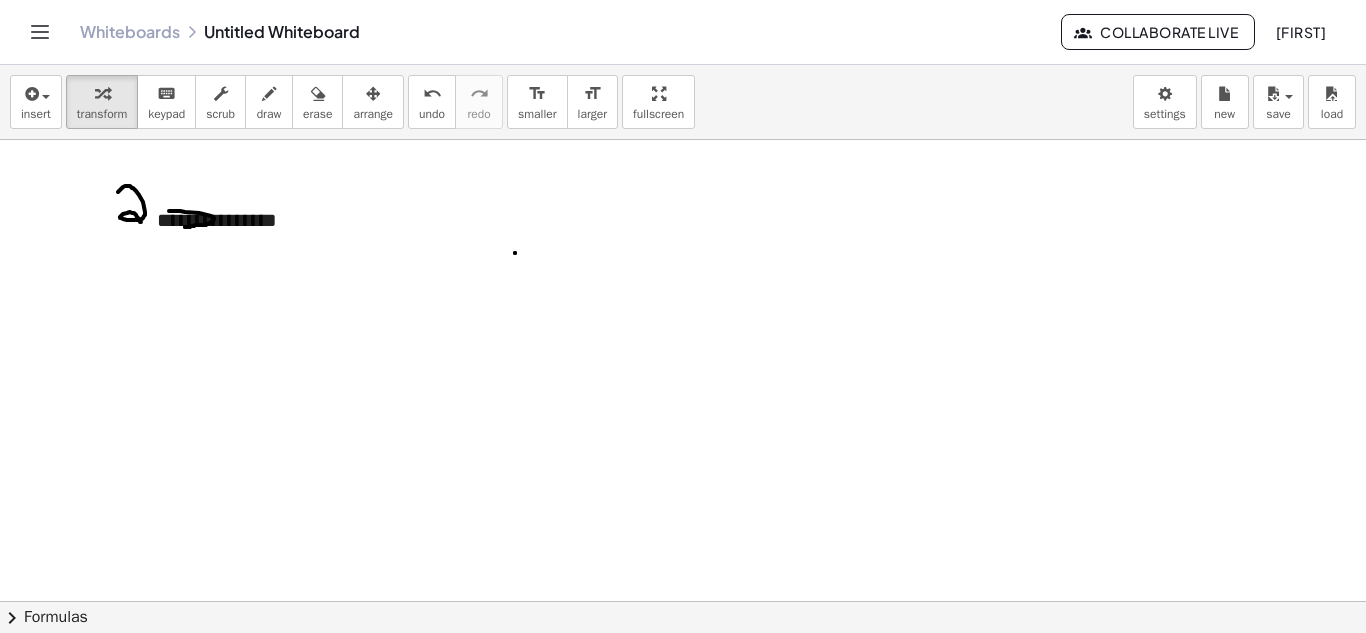 type 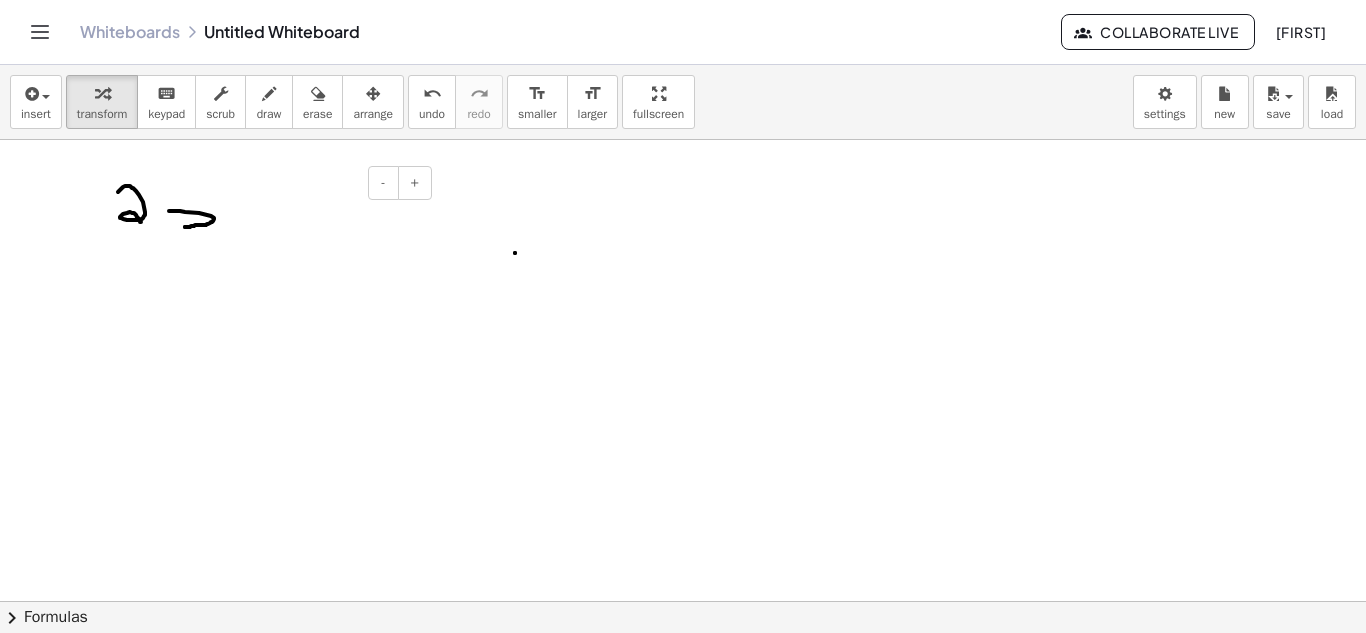 drag, startPoint x: 392, startPoint y: 213, endPoint x: 419, endPoint y: 218, distance: 27.45906 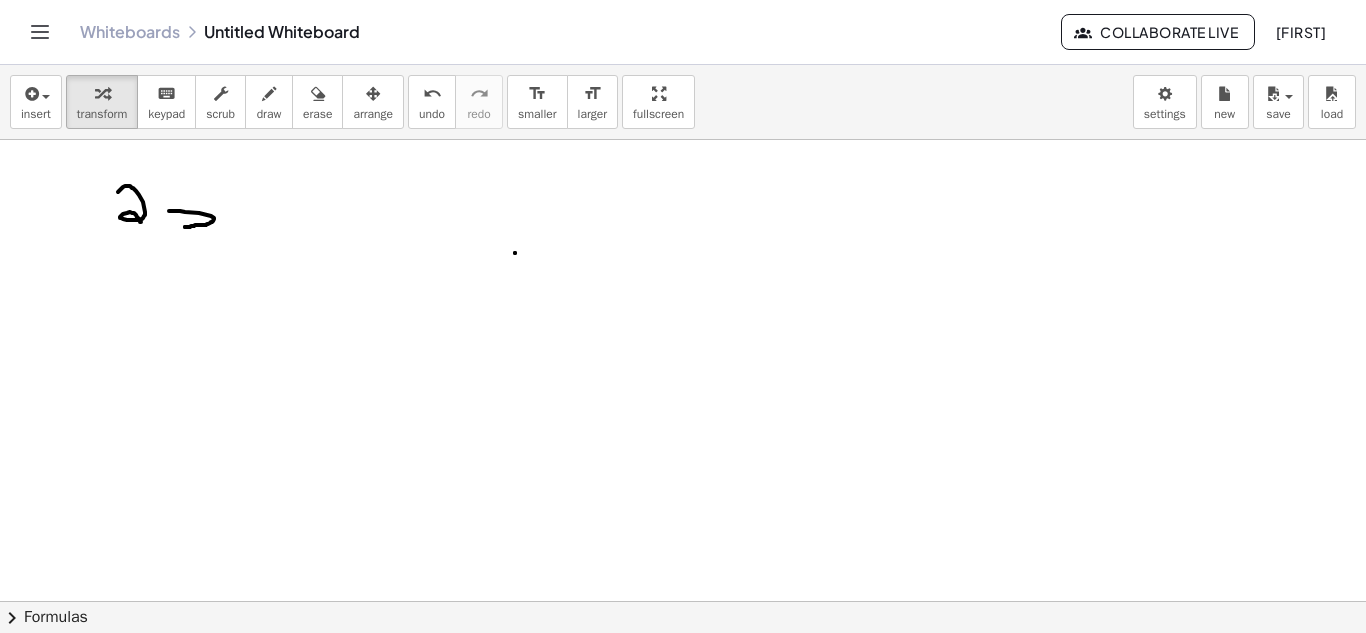 drag, startPoint x: 431, startPoint y: 259, endPoint x: 421, endPoint y: 242, distance: 19.723083 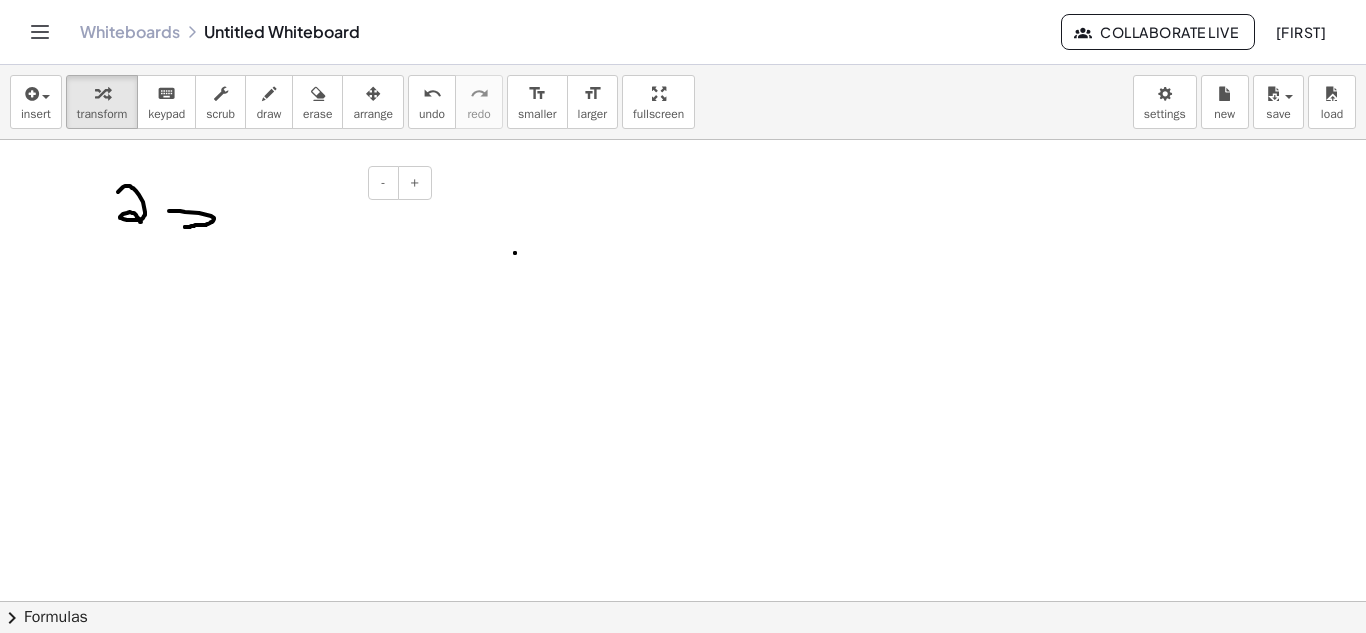 click at bounding box center (287, 220) 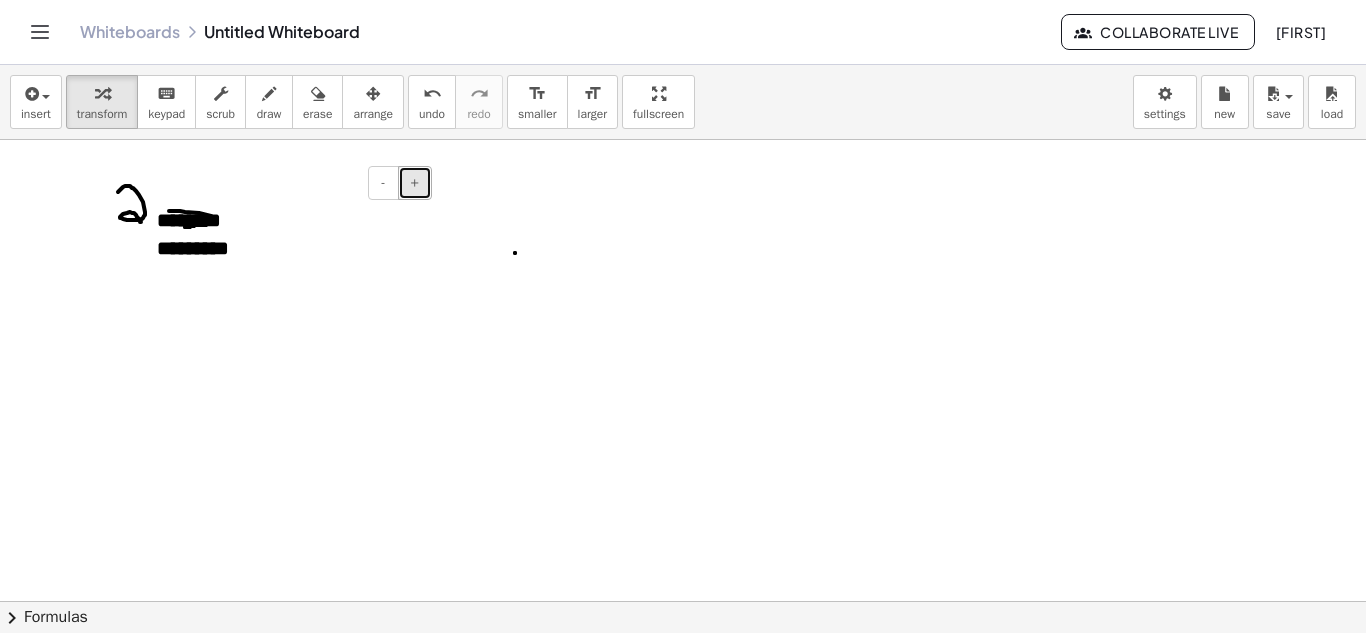 click on "+" at bounding box center [415, 183] 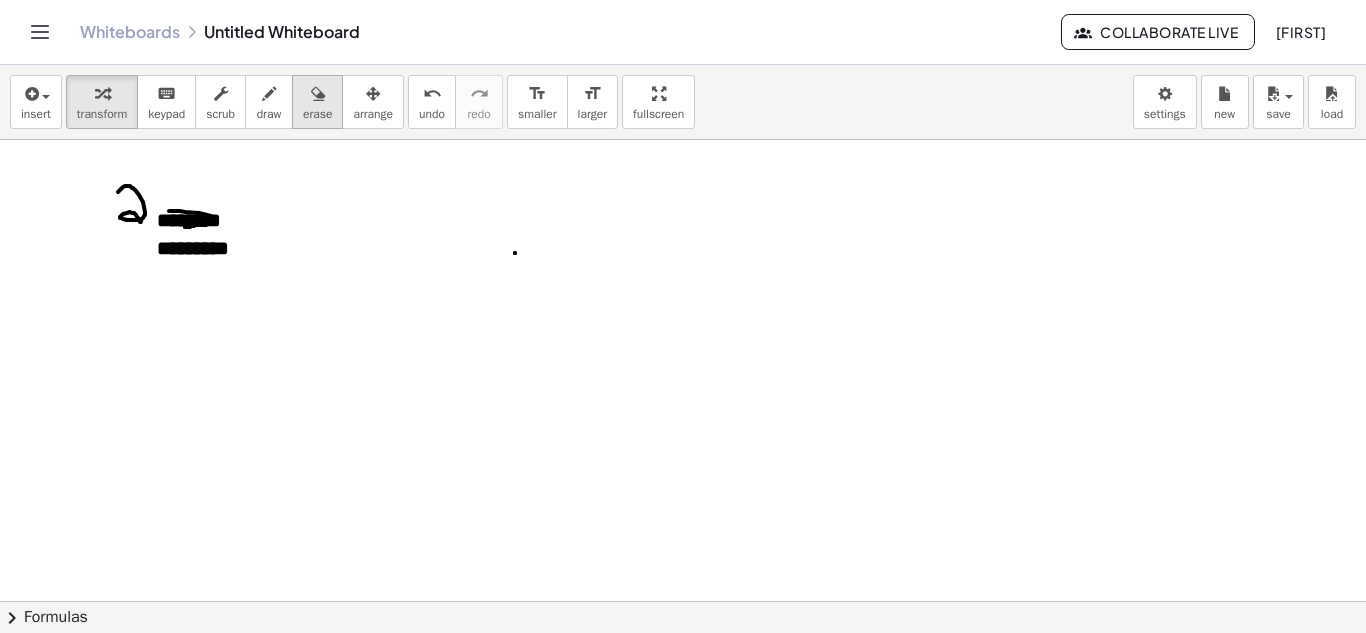 click at bounding box center [317, 93] 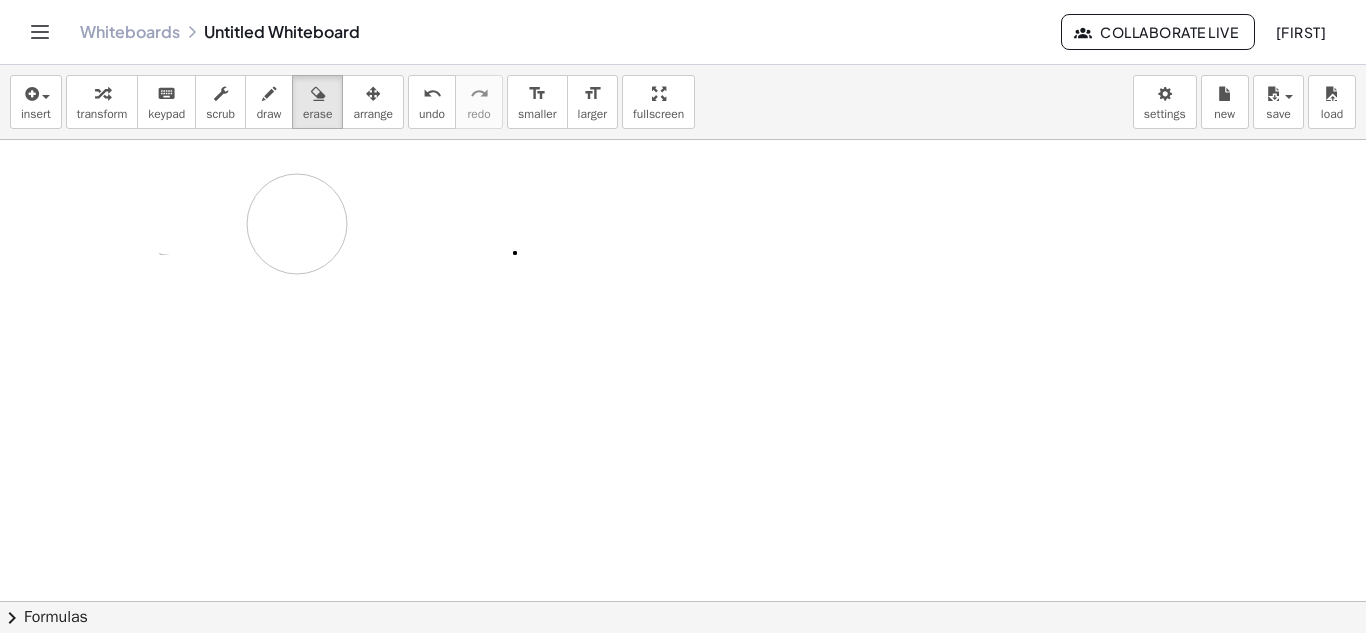 drag, startPoint x: 140, startPoint y: 191, endPoint x: 239, endPoint y: 209, distance: 100.62306 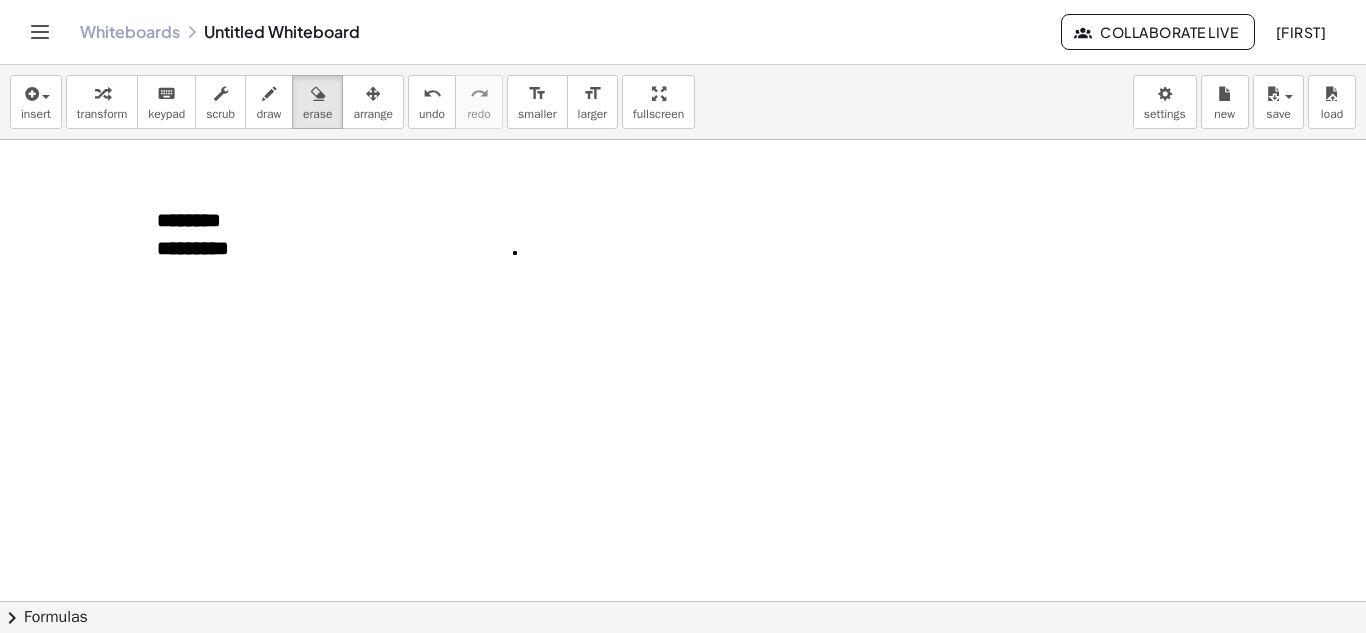 click at bounding box center [683, 666] 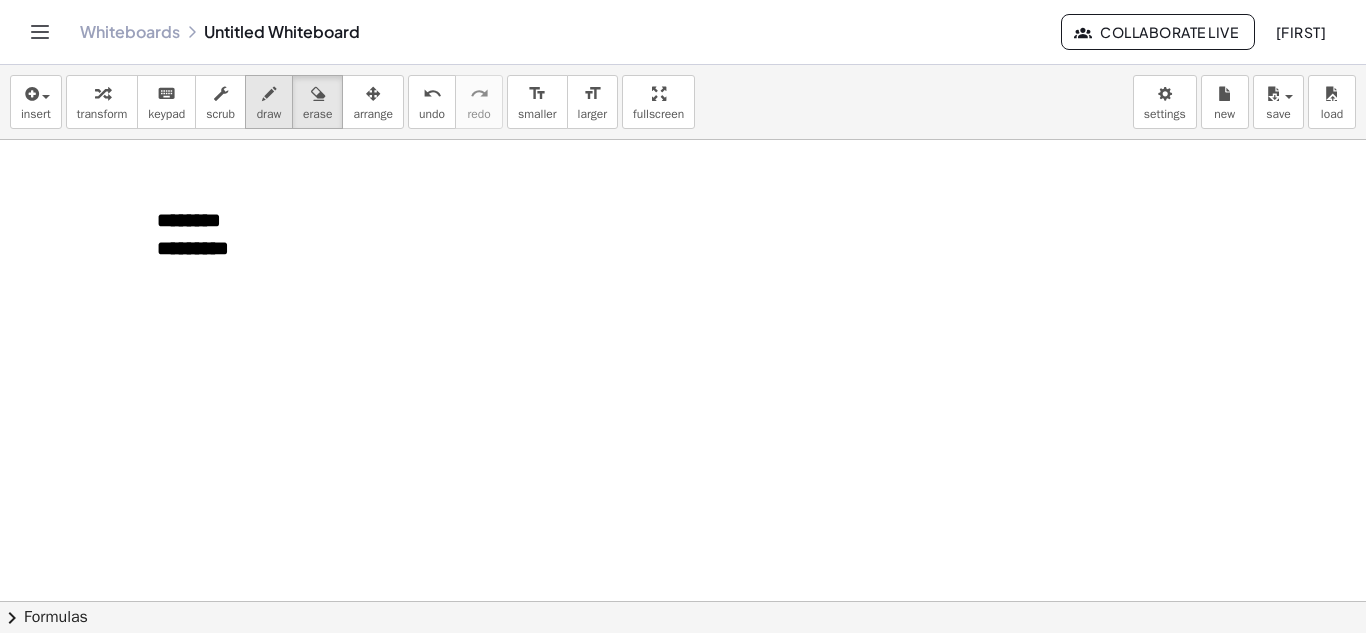 click at bounding box center [269, 94] 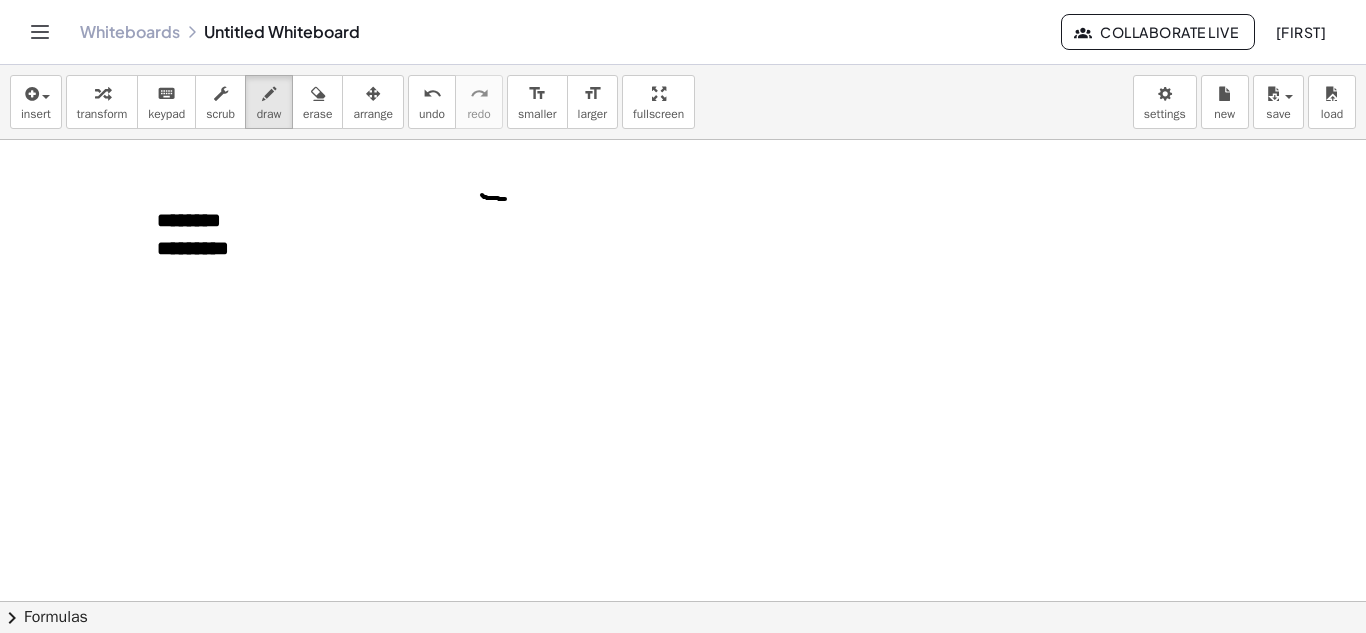 drag, startPoint x: 482, startPoint y: 195, endPoint x: 505, endPoint y: 199, distance: 23.345236 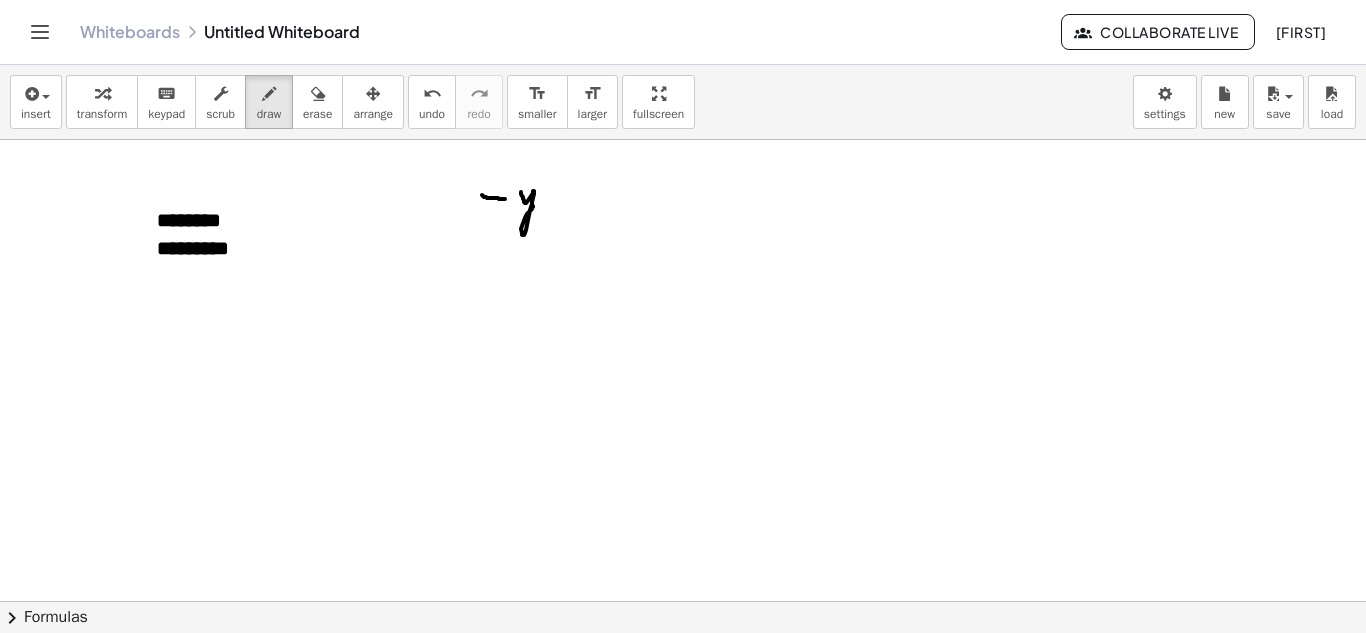 drag, startPoint x: 521, startPoint y: 192, endPoint x: 533, endPoint y: 206, distance: 18.439089 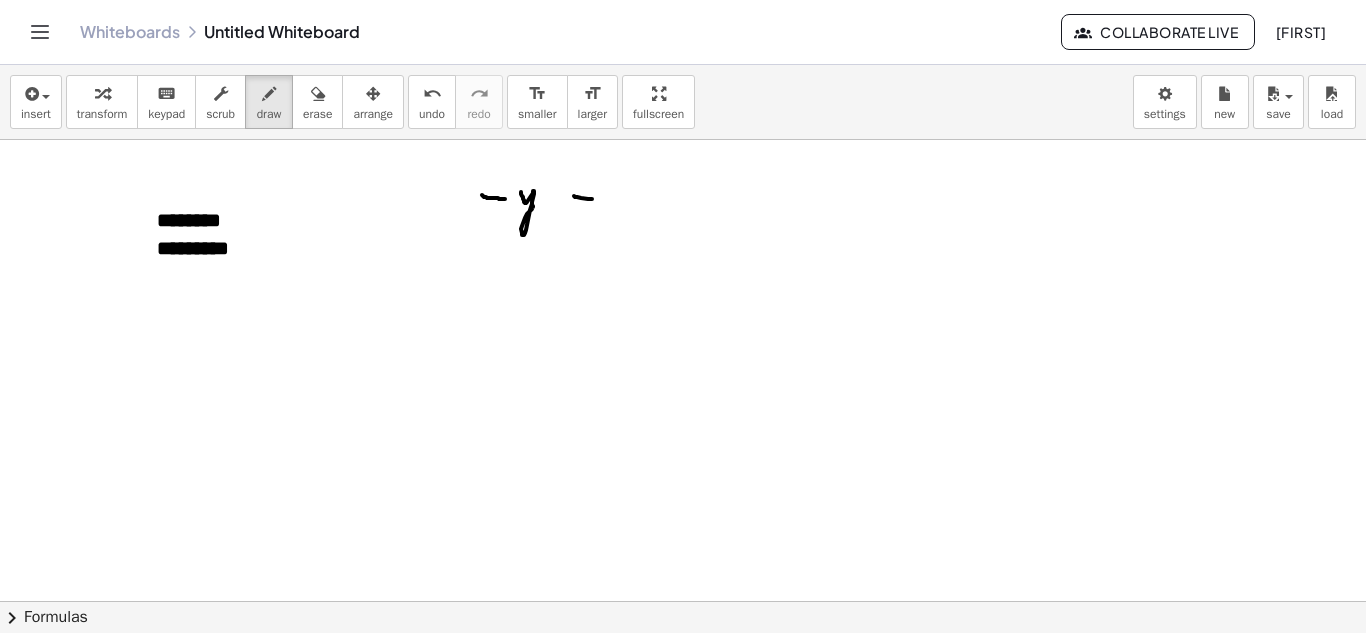 drag, startPoint x: 574, startPoint y: 196, endPoint x: 594, endPoint y: 200, distance: 20.396078 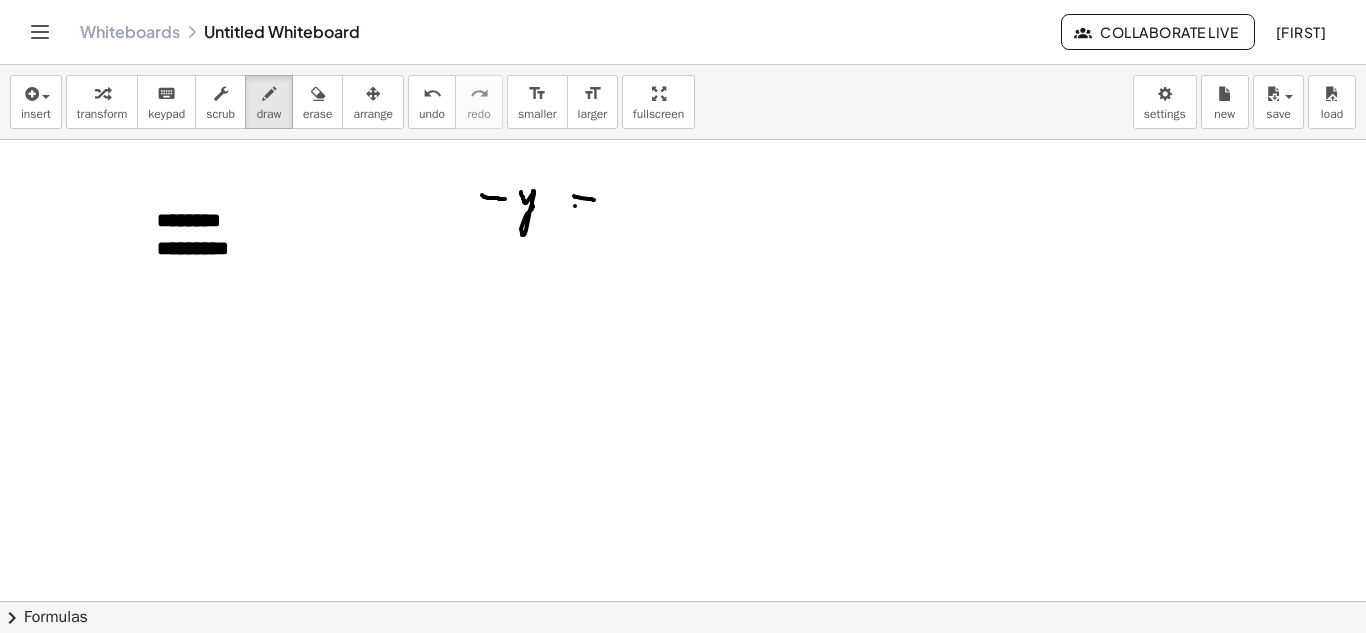 drag, startPoint x: 575, startPoint y: 206, endPoint x: 588, endPoint y: 207, distance: 13.038404 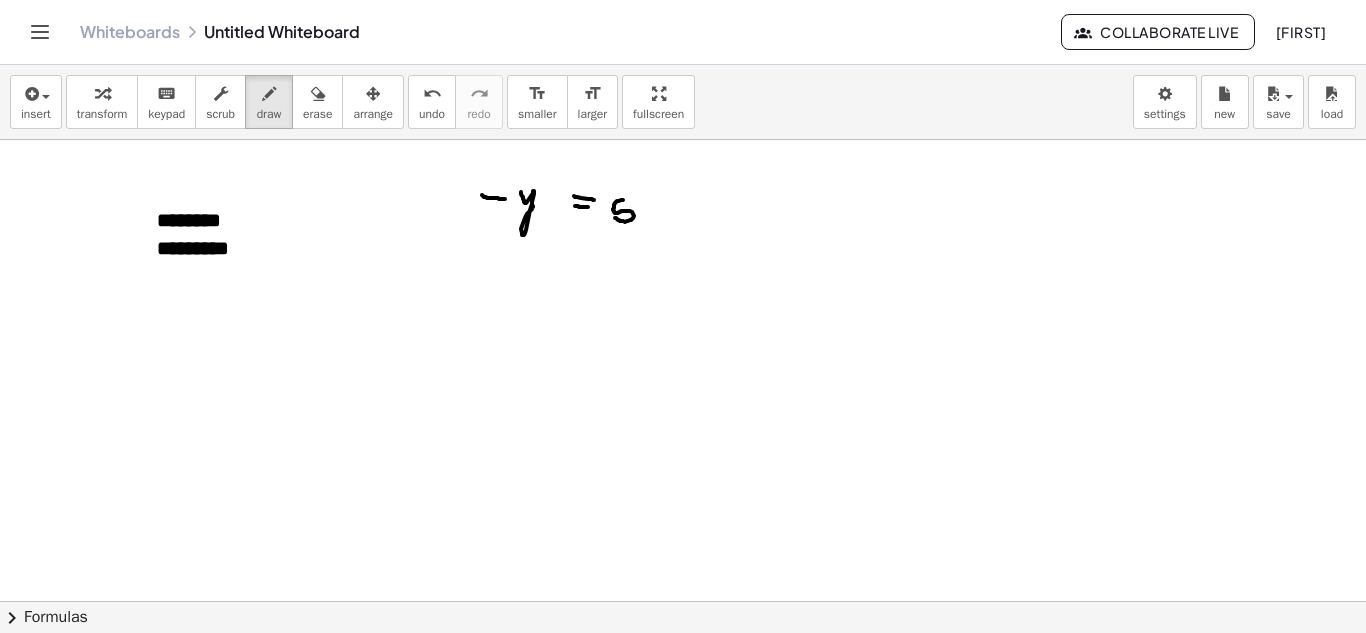 drag, startPoint x: 623, startPoint y: 200, endPoint x: 614, endPoint y: 217, distance: 19.235384 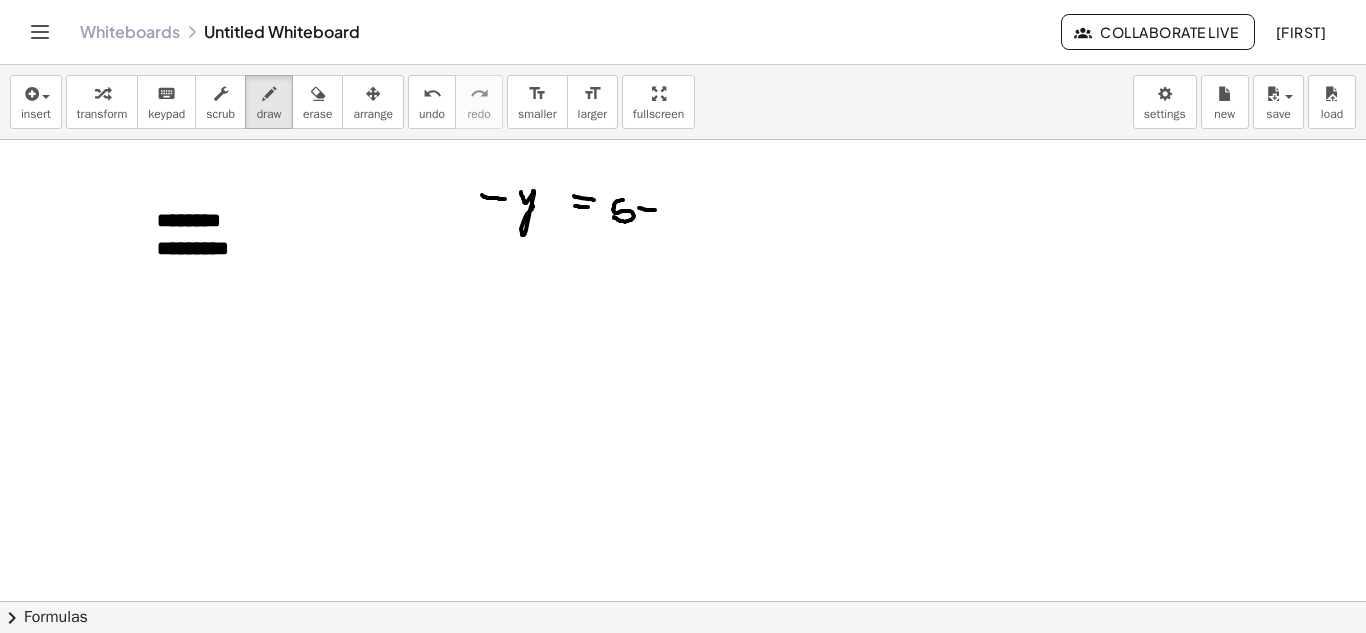 drag, startPoint x: 639, startPoint y: 208, endPoint x: 655, endPoint y: 210, distance: 16.124516 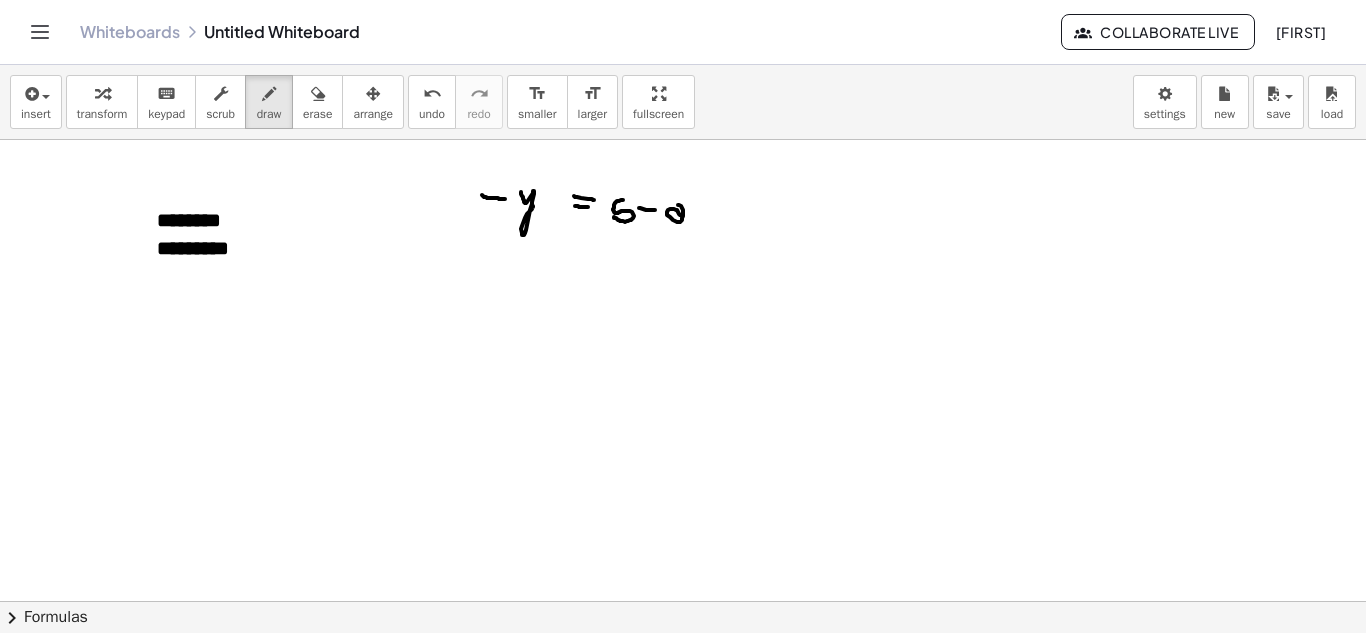 drag, startPoint x: 678, startPoint y: 205, endPoint x: 681, endPoint y: 219, distance: 14.3178215 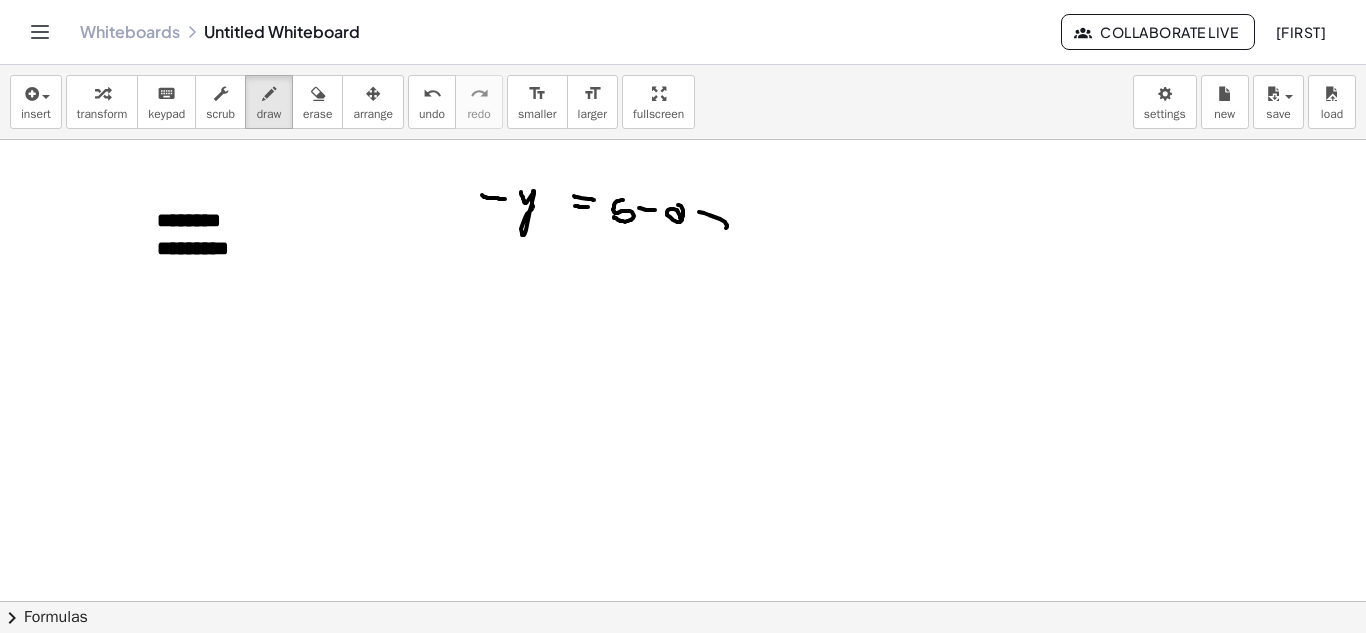 drag, startPoint x: 699, startPoint y: 212, endPoint x: 710, endPoint y: 226, distance: 17.804493 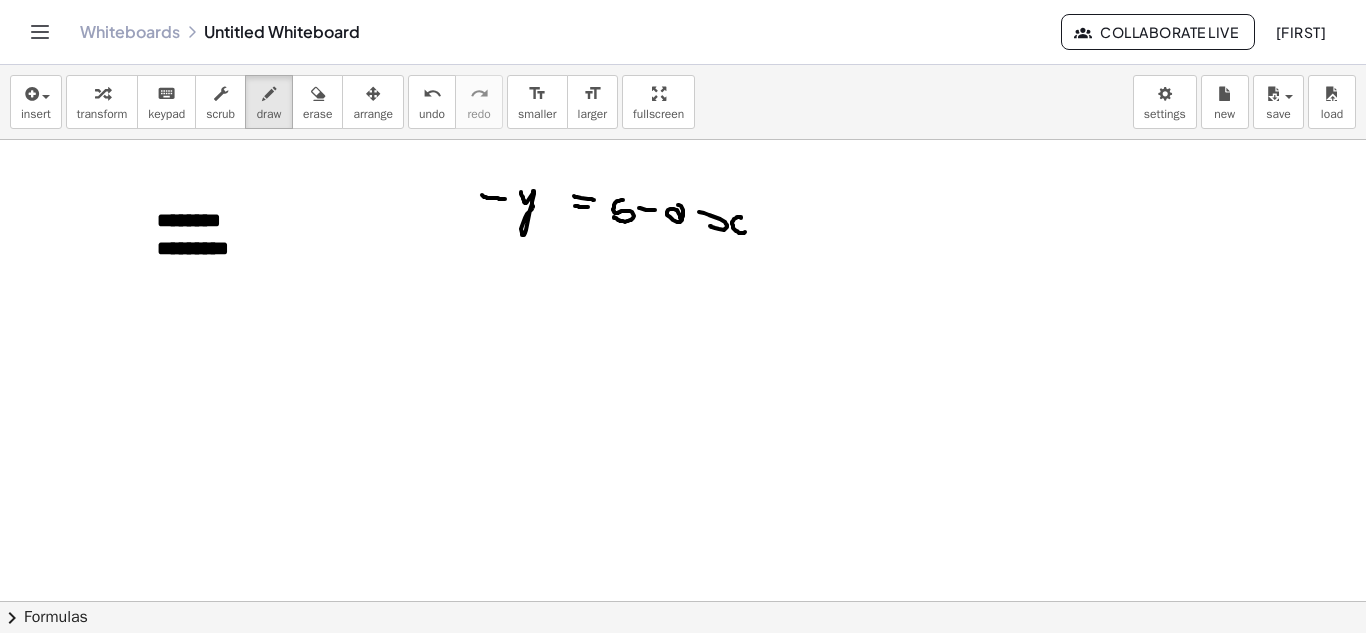 drag, startPoint x: 741, startPoint y: 218, endPoint x: 747, endPoint y: 230, distance: 13.416408 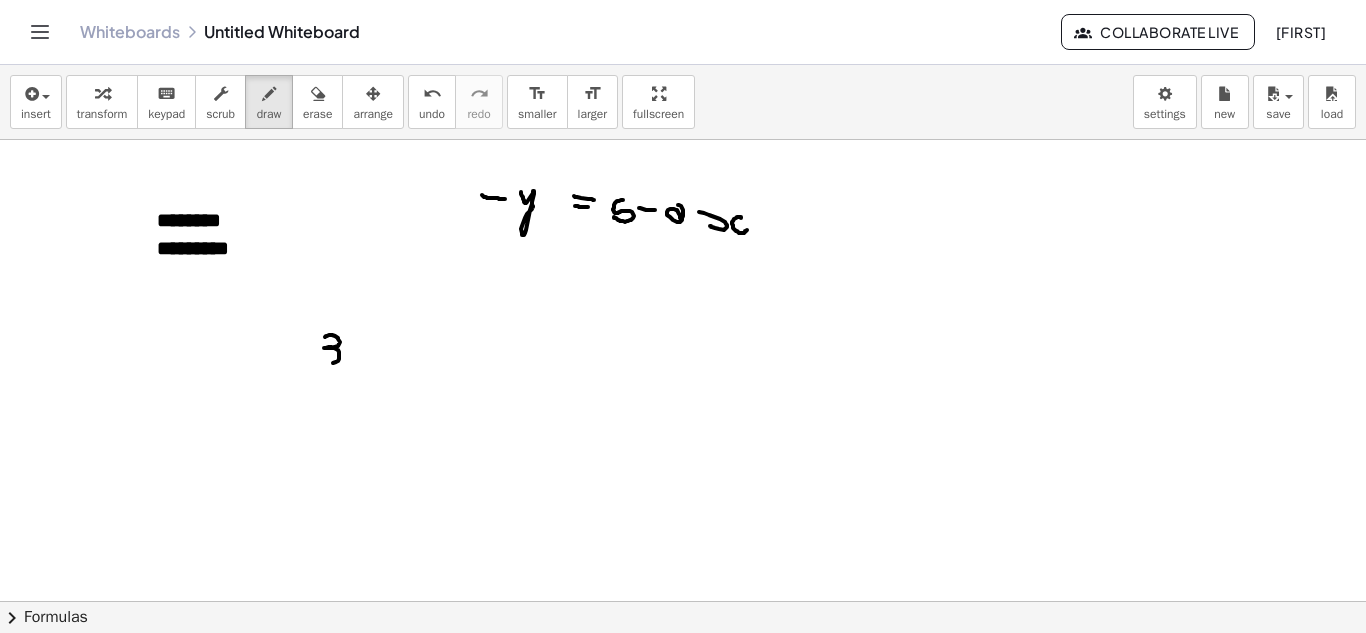 drag, startPoint x: 325, startPoint y: 337, endPoint x: 313, endPoint y: 362, distance: 27.730848 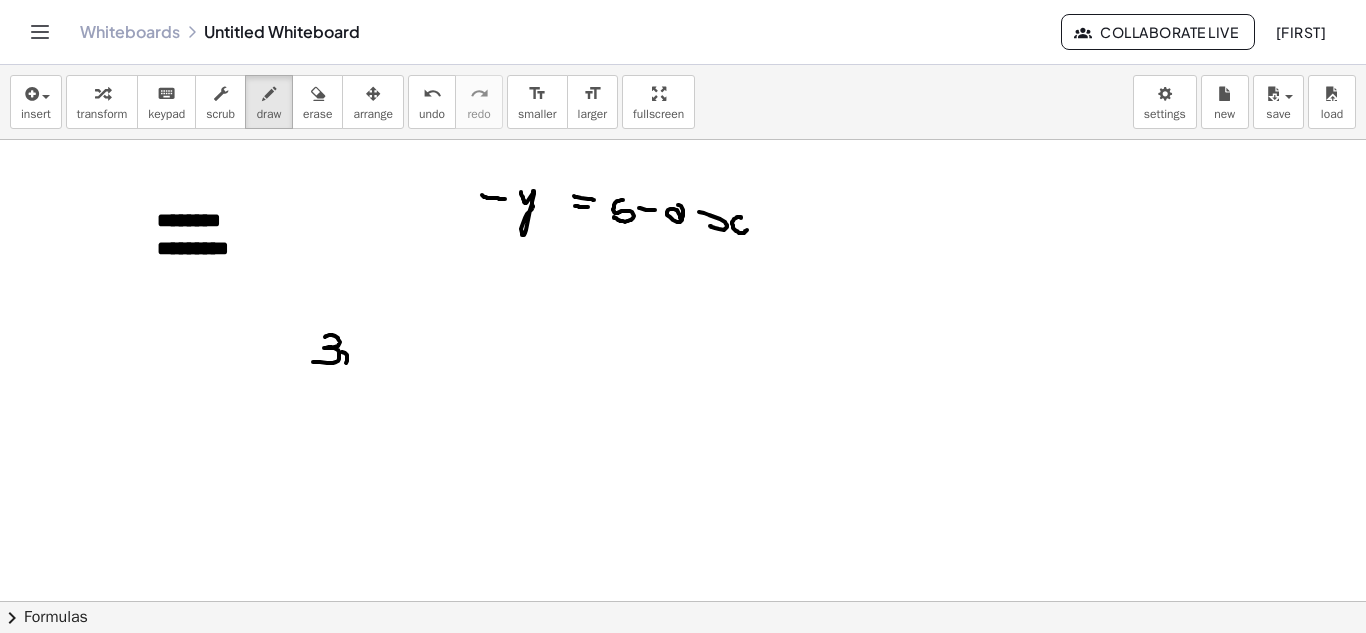 click at bounding box center (683, 666) 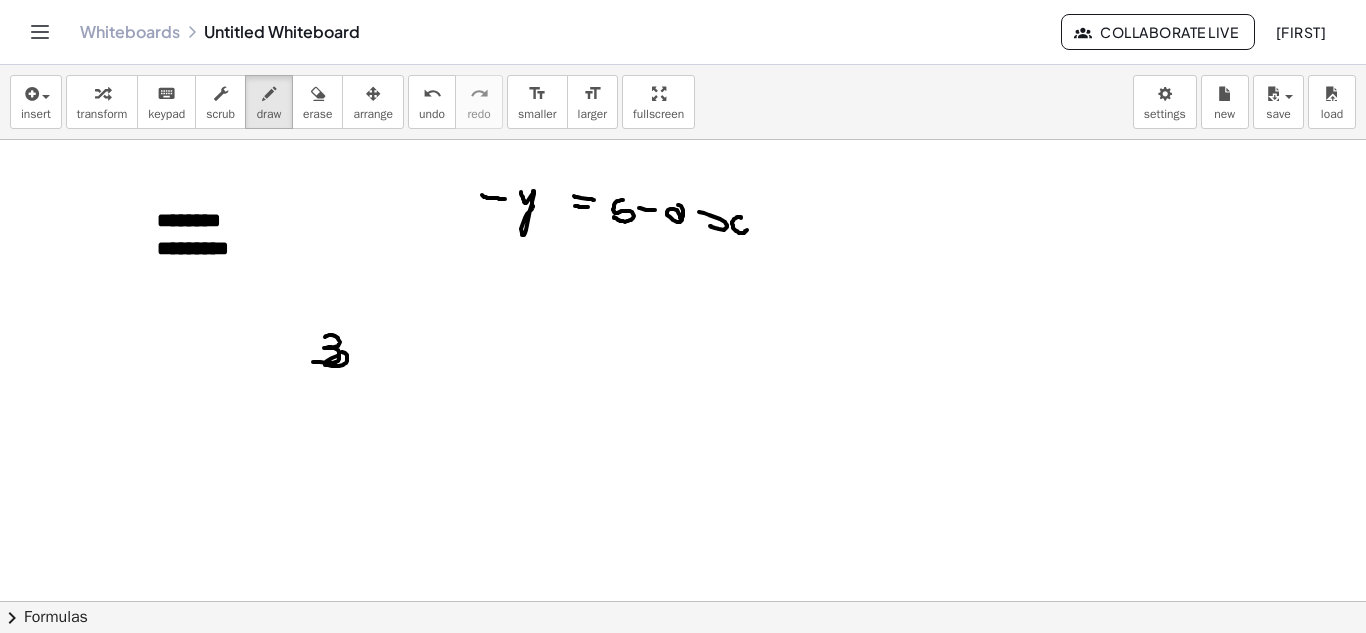 click at bounding box center [683, 666] 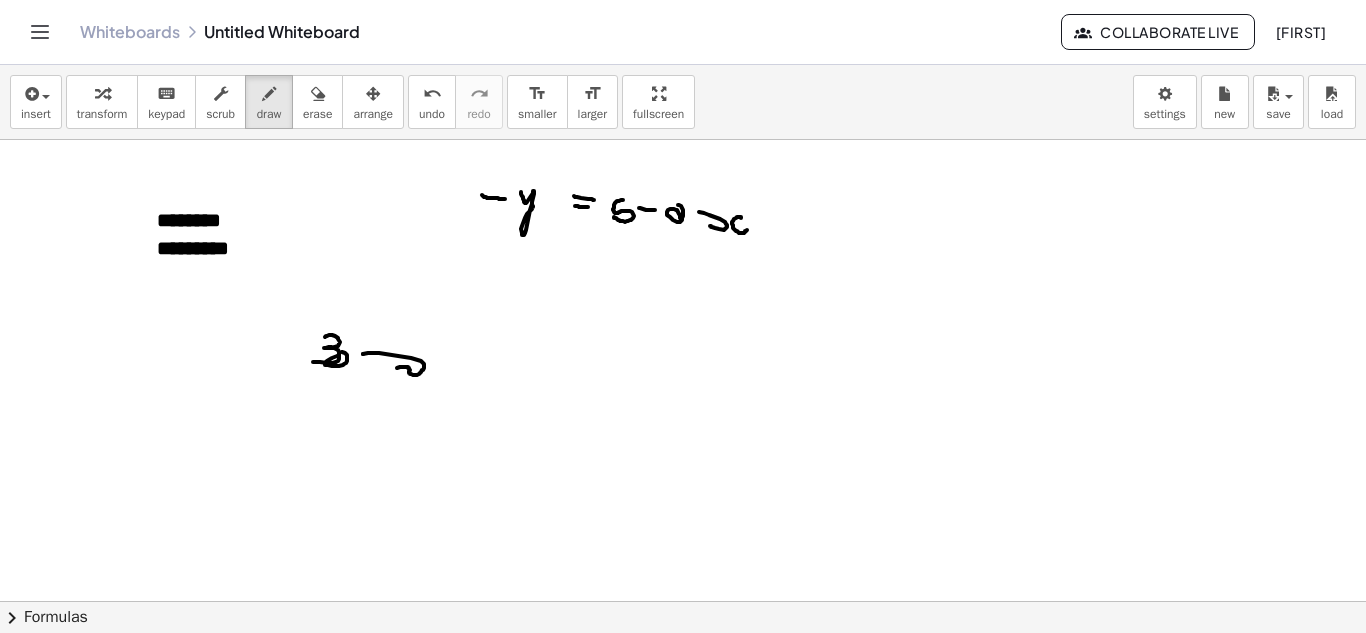 drag, startPoint x: 363, startPoint y: 354, endPoint x: 390, endPoint y: 370, distance: 31.38471 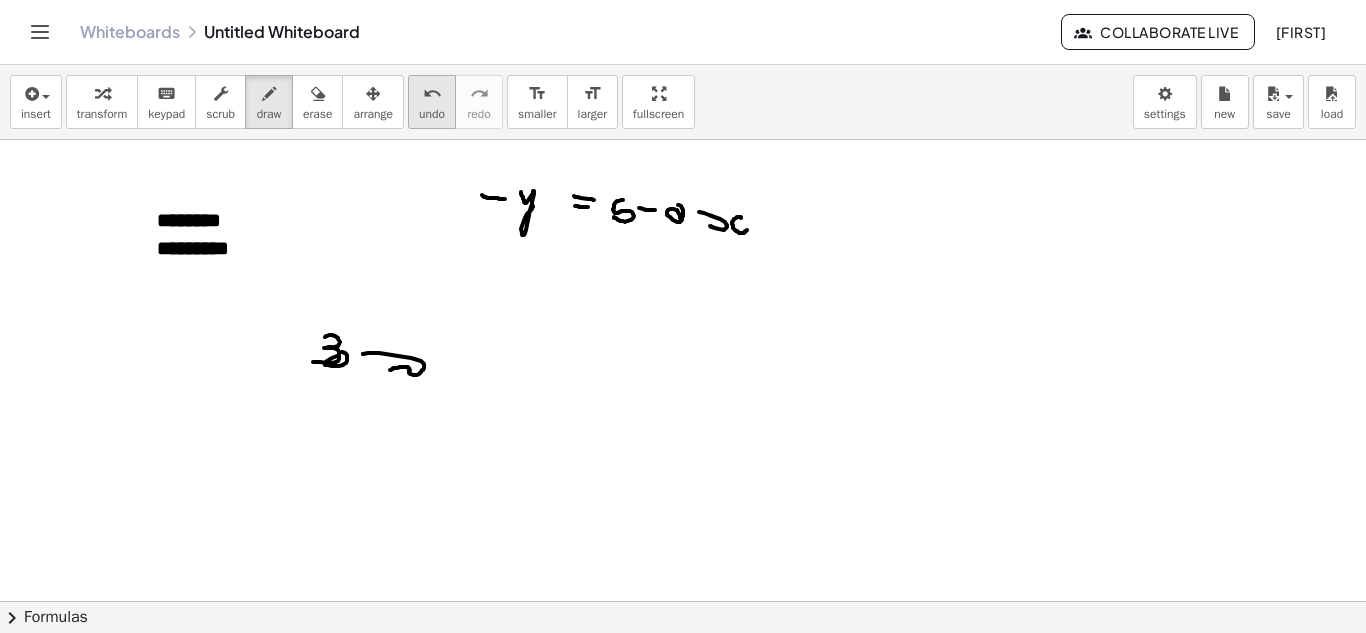 click on "undo undo" at bounding box center [432, 102] 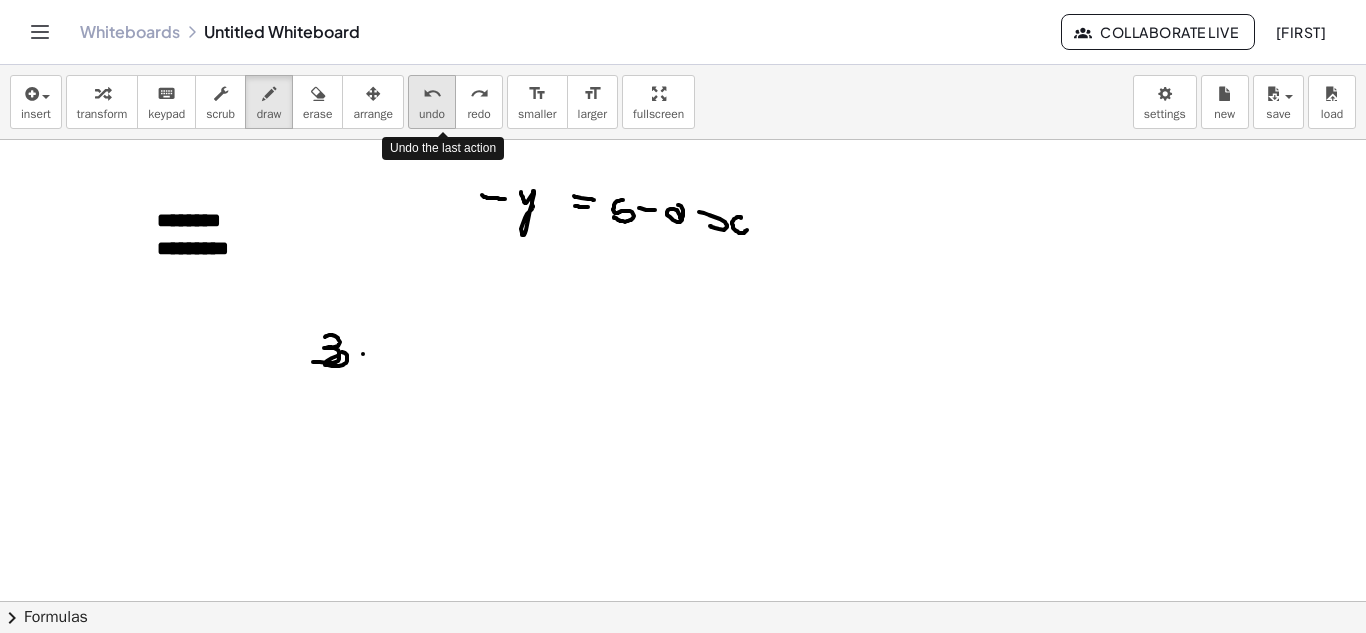 click on "undo undo" at bounding box center (432, 102) 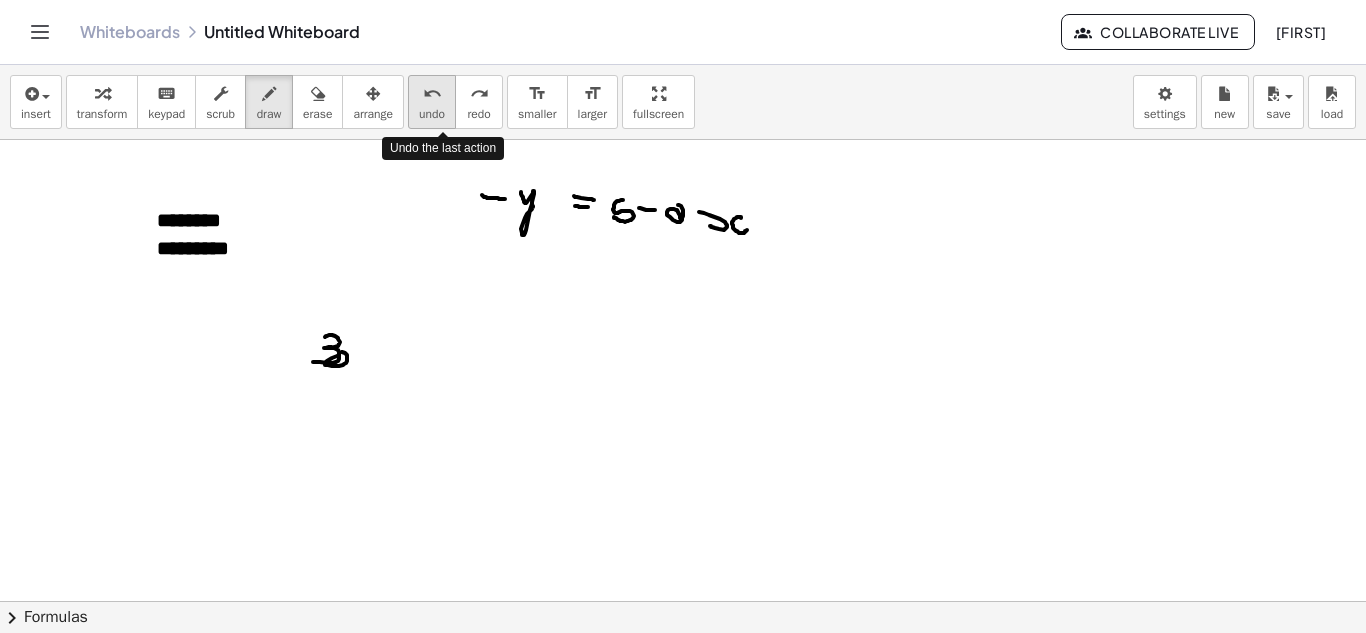 click on "undo undo" at bounding box center [432, 102] 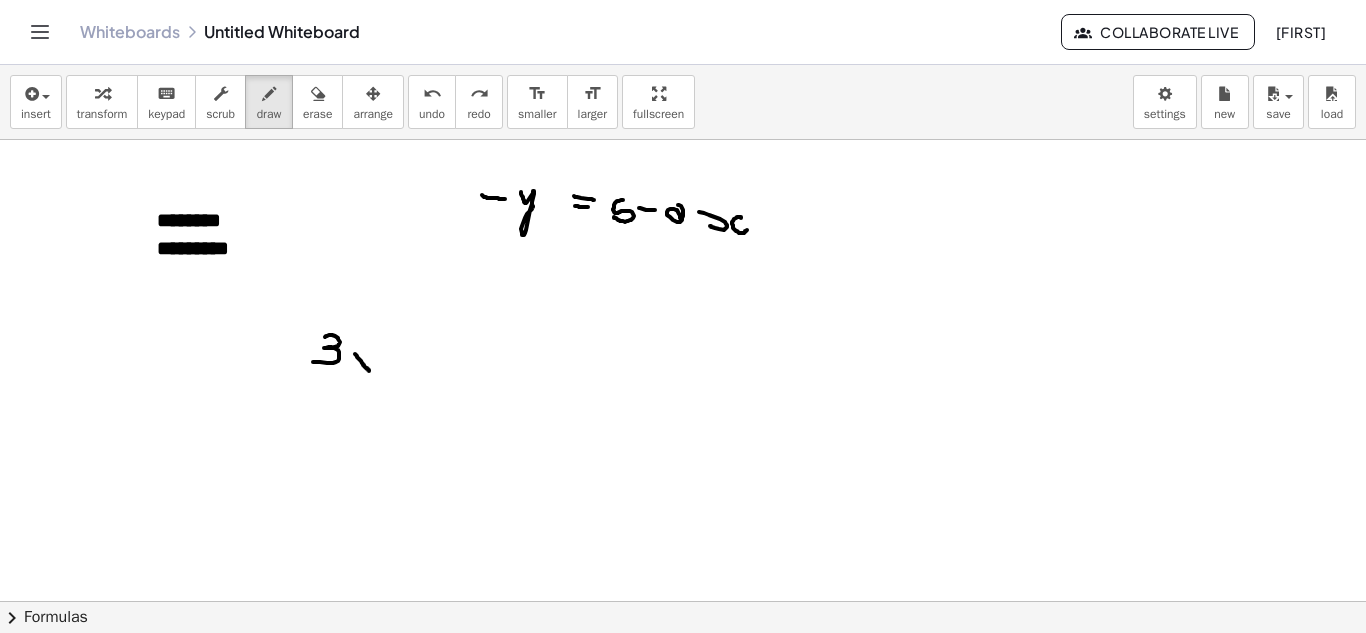 drag, startPoint x: 355, startPoint y: 354, endPoint x: 370, endPoint y: 372, distance: 23.43075 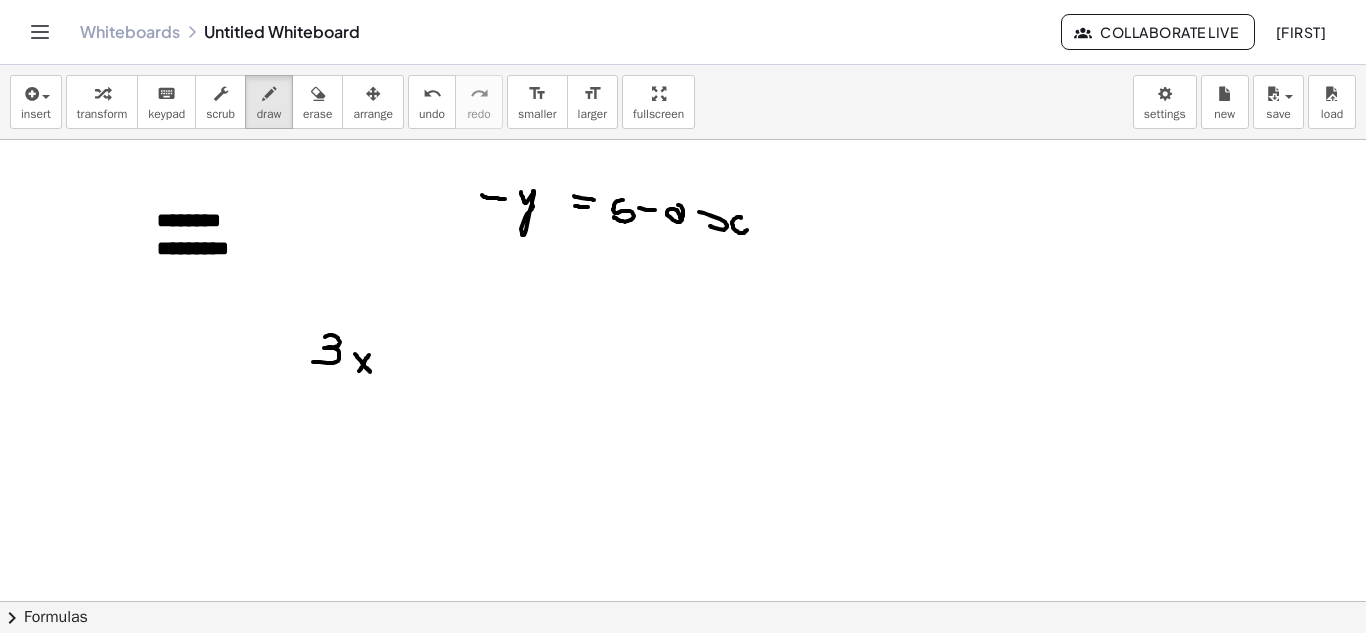 drag, startPoint x: 369, startPoint y: 355, endPoint x: 356, endPoint y: 373, distance: 22.203604 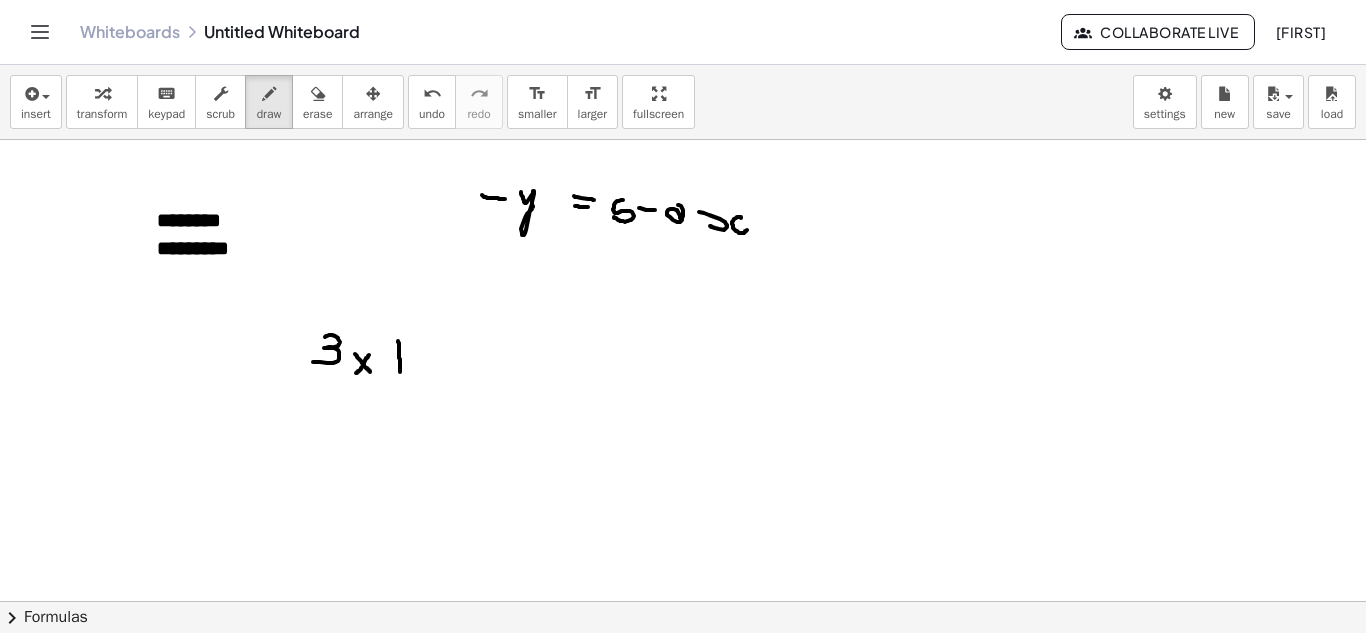 drag, startPoint x: 398, startPoint y: 341, endPoint x: 399, endPoint y: 373, distance: 32.01562 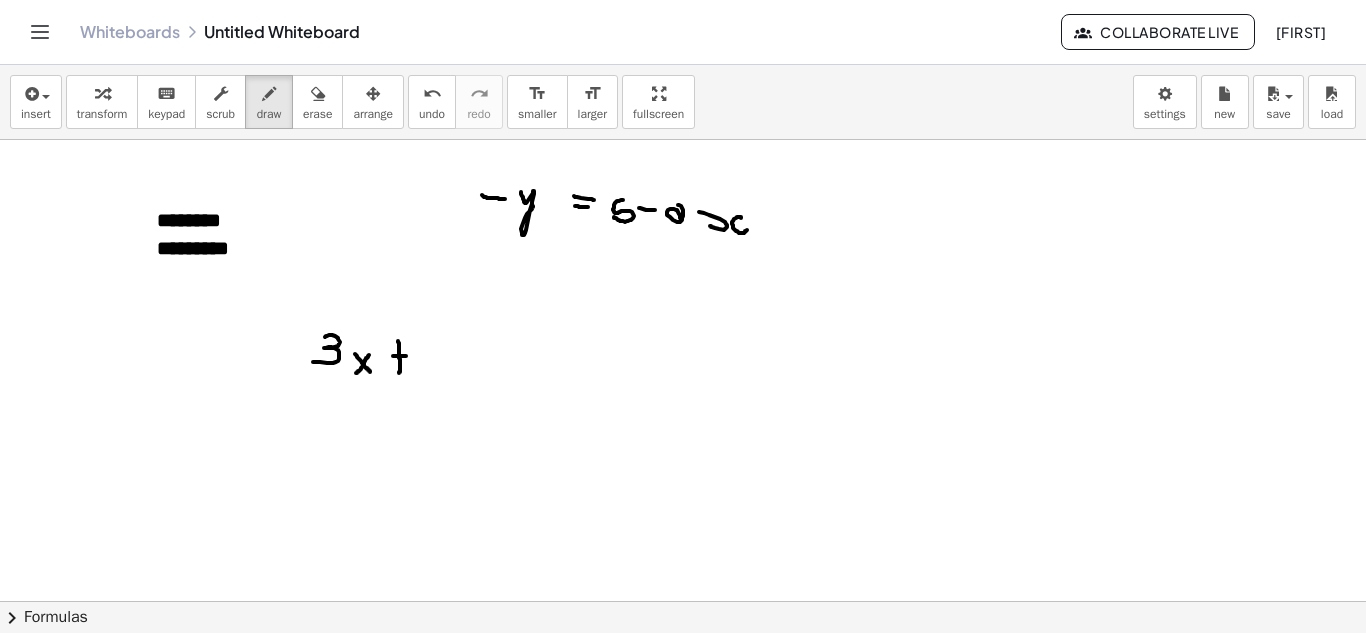 drag, startPoint x: 393, startPoint y: 356, endPoint x: 412, endPoint y: 356, distance: 19 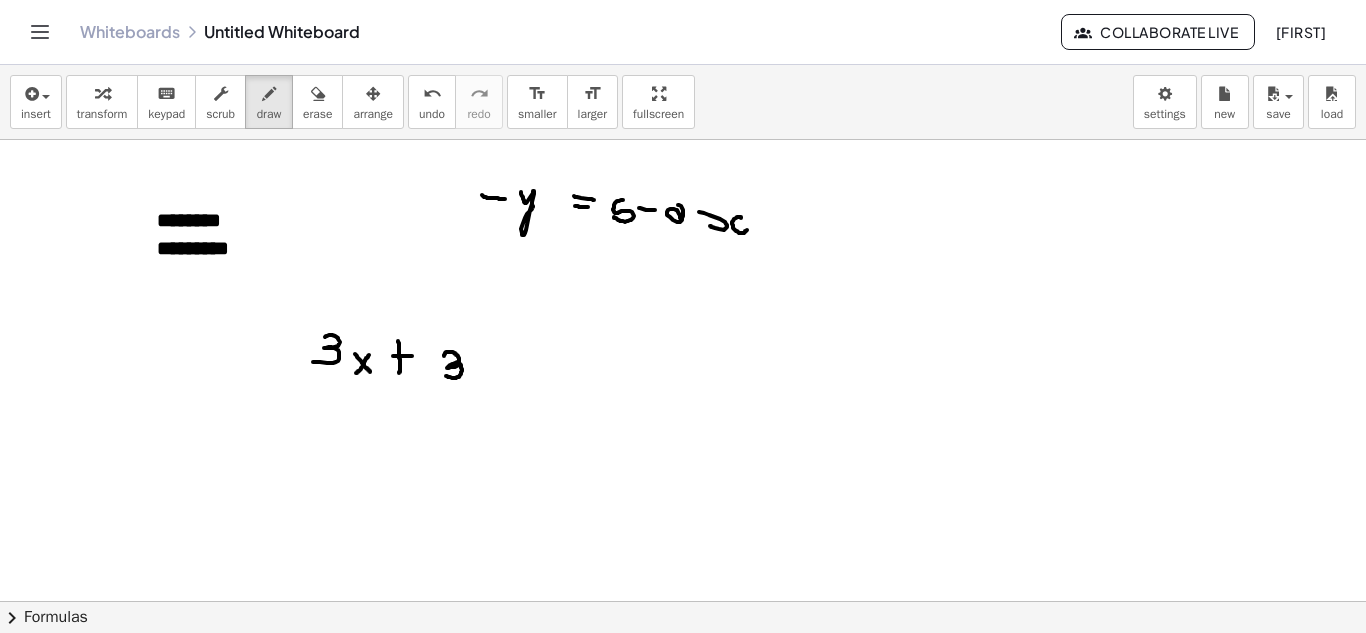 drag, startPoint x: 444, startPoint y: 356, endPoint x: 445, endPoint y: 375, distance: 19.026299 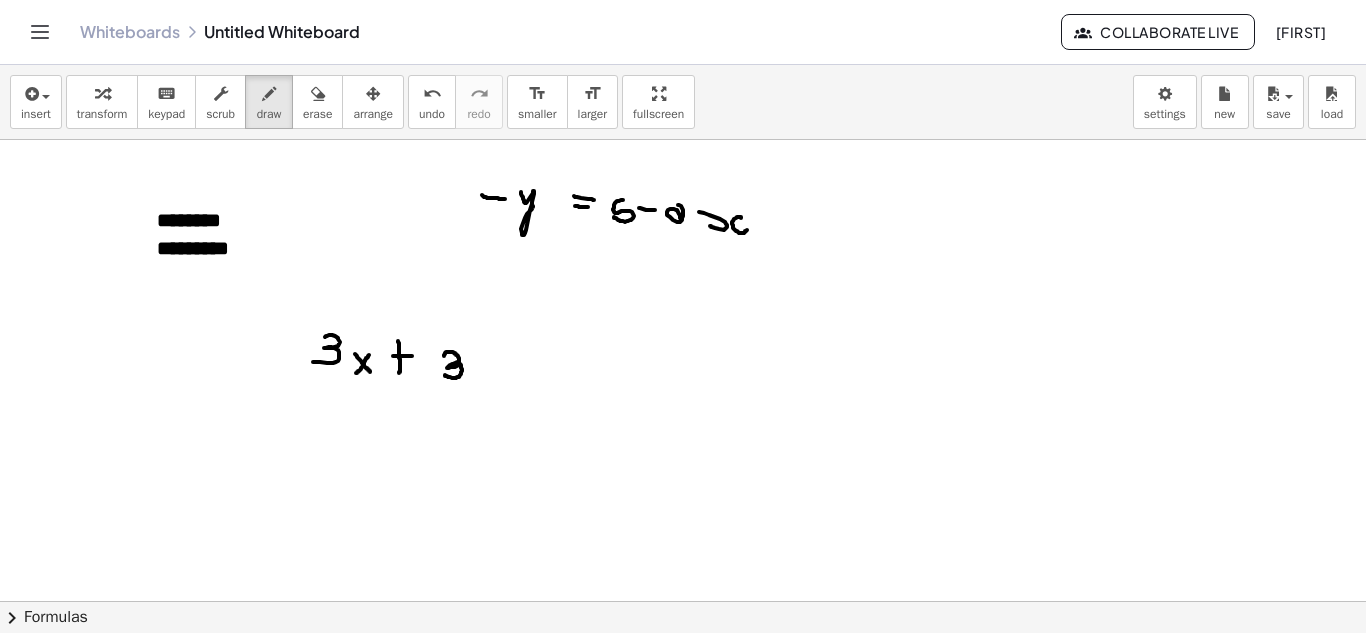 click at bounding box center (683, 666) 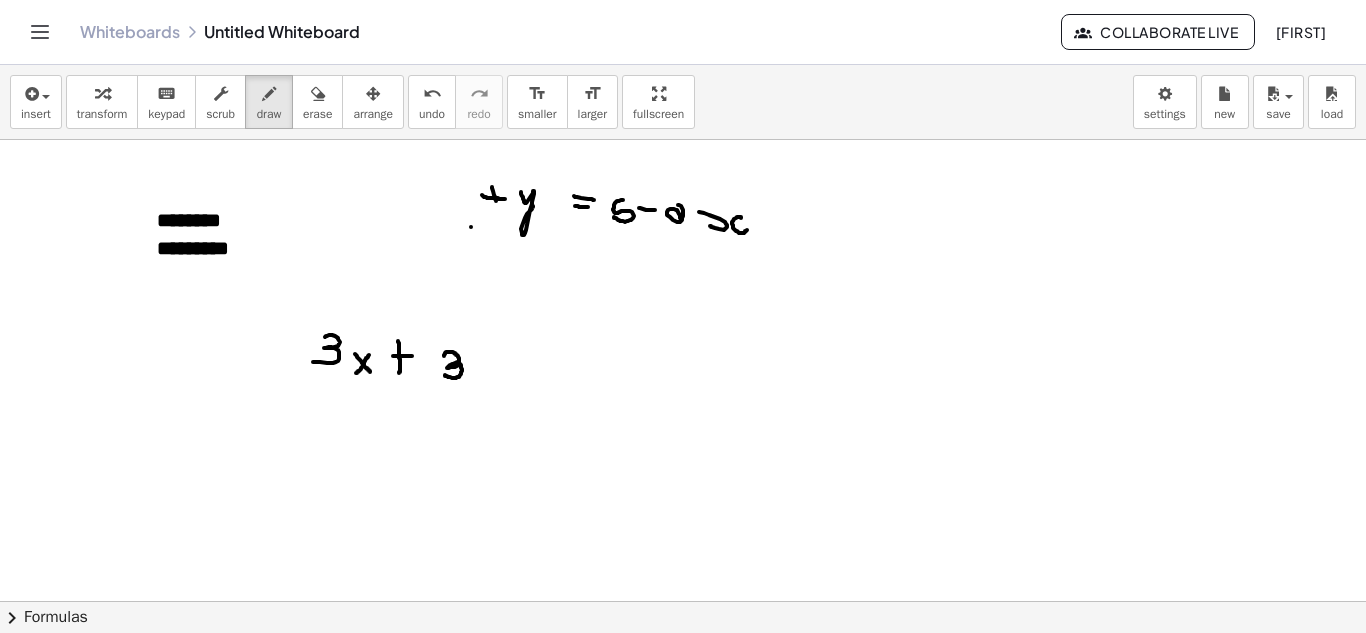 drag, startPoint x: 492, startPoint y: 187, endPoint x: 495, endPoint y: 204, distance: 17.262676 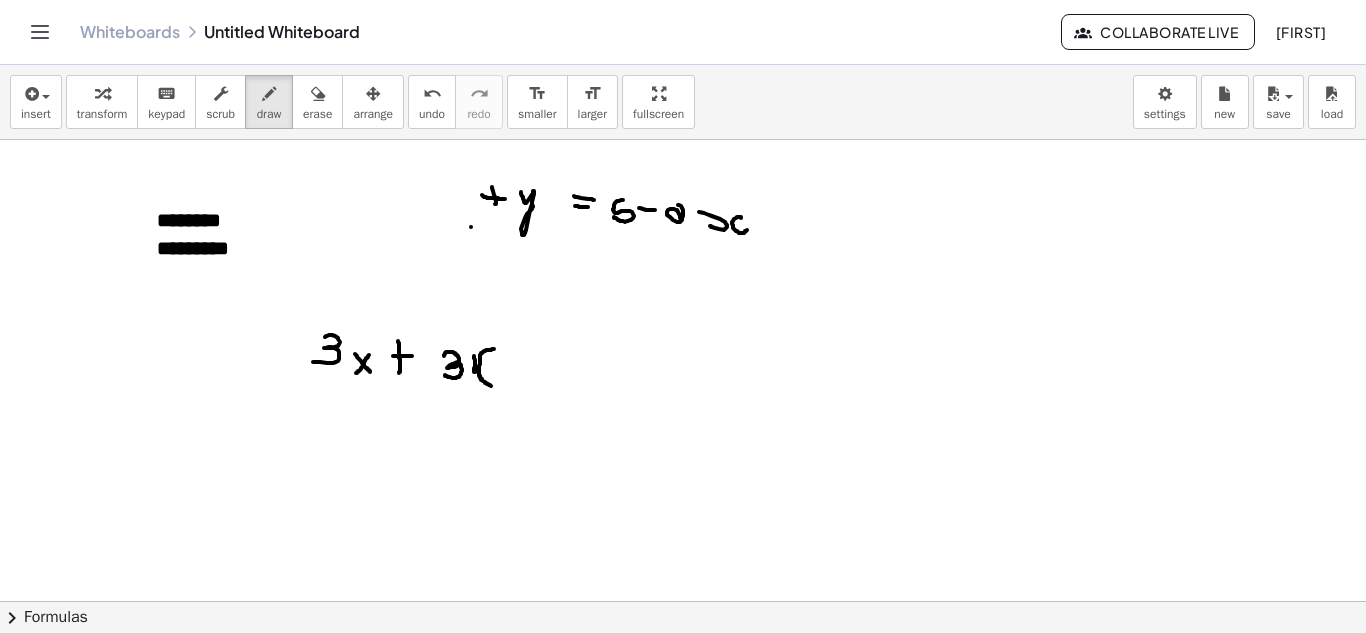 drag, startPoint x: 474, startPoint y: 356, endPoint x: 495, endPoint y: 350, distance: 21.84033 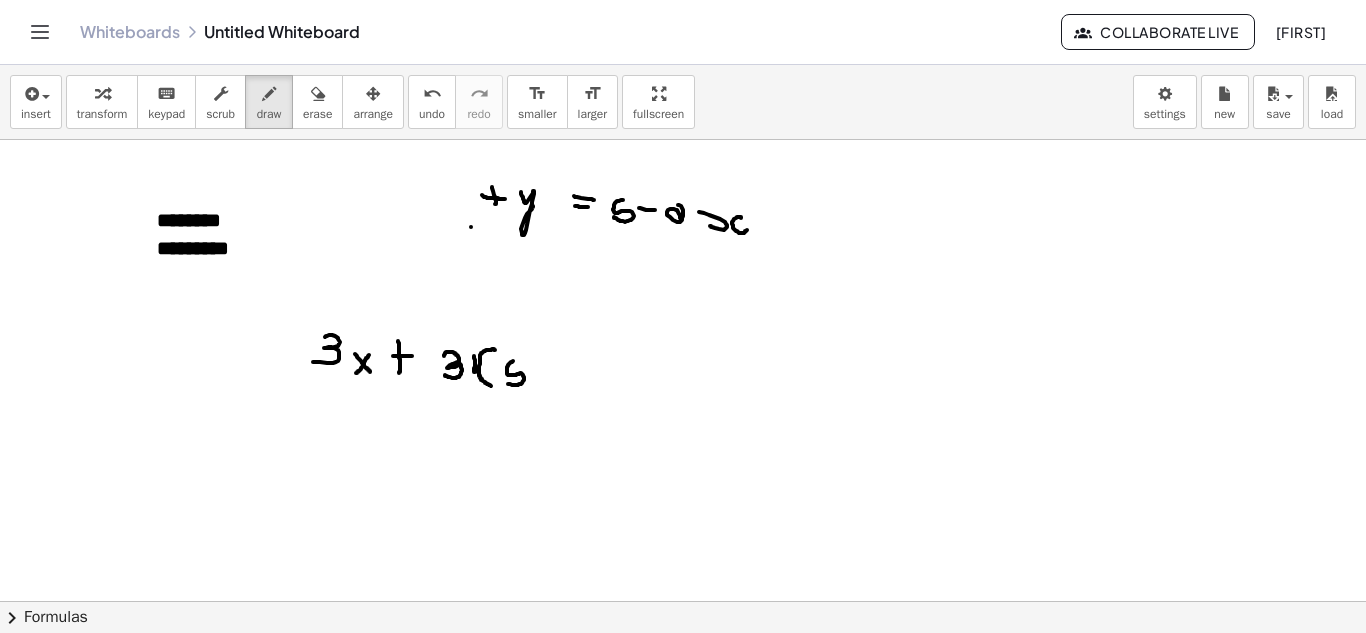 drag, startPoint x: 513, startPoint y: 361, endPoint x: 504, endPoint y: 378, distance: 19.235384 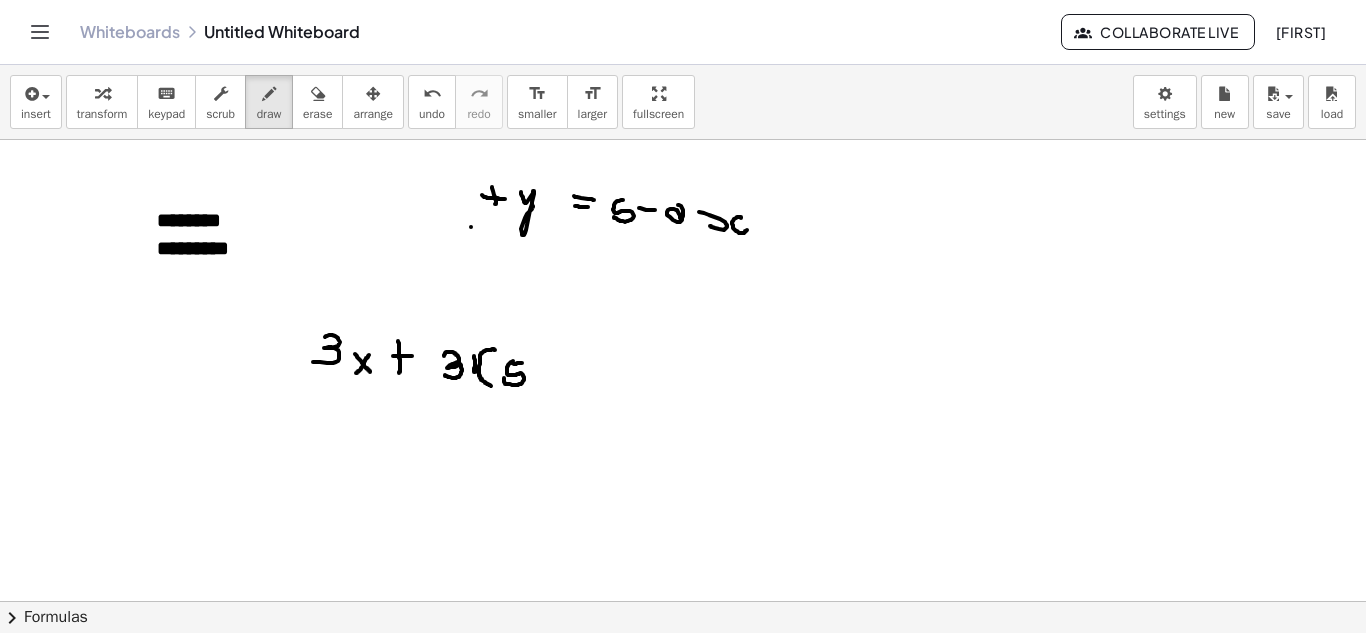 click at bounding box center (683, 666) 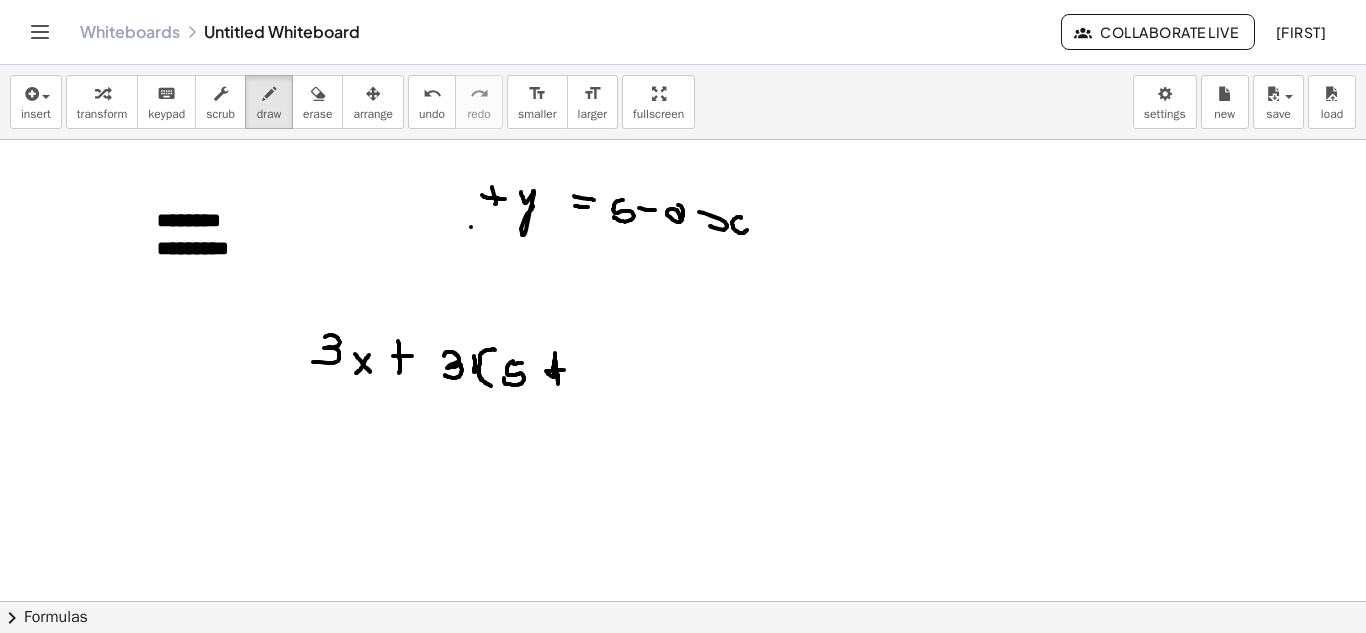 drag, startPoint x: 555, startPoint y: 367, endPoint x: 566, endPoint y: 370, distance: 11.401754 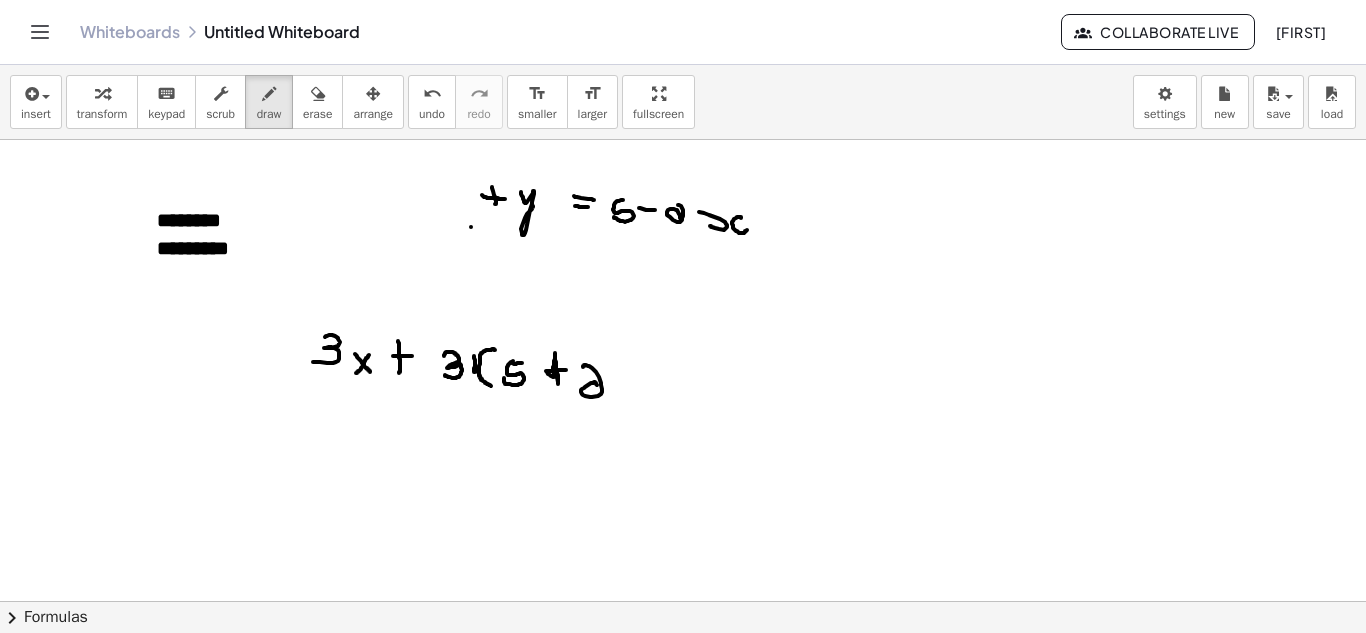 drag, startPoint x: 583, startPoint y: 367, endPoint x: 604, endPoint y: 389, distance: 30.413813 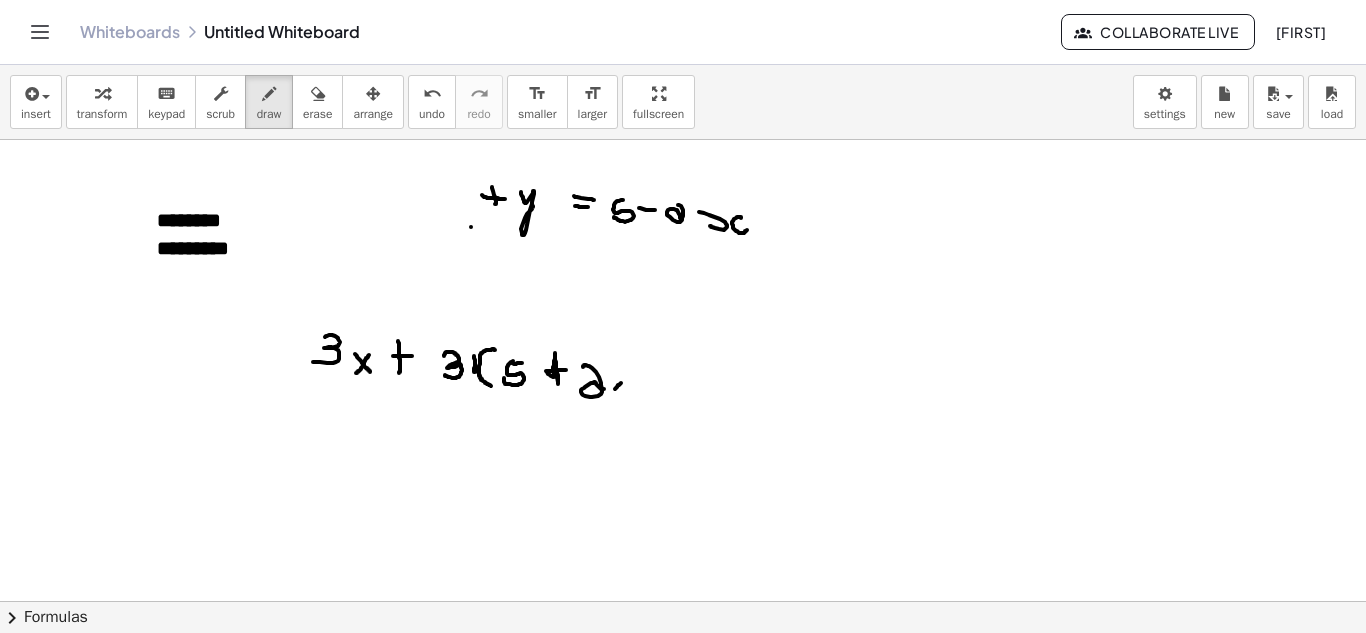 click at bounding box center [683, 666] 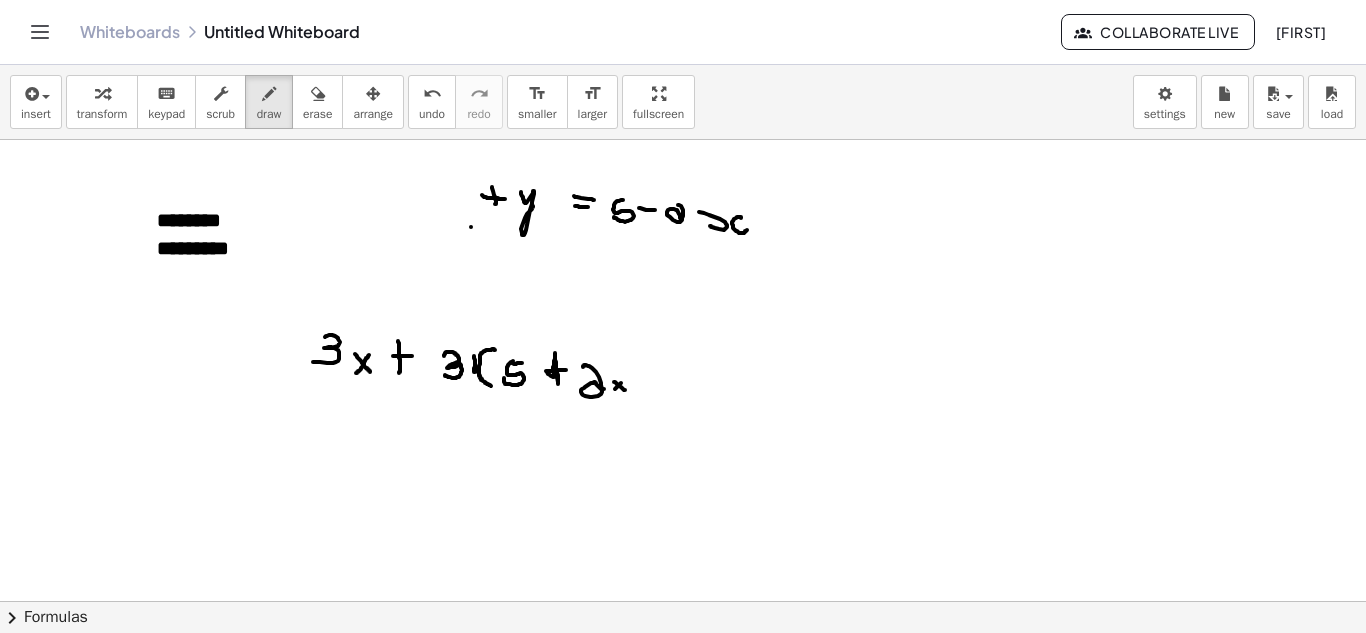 drag, startPoint x: 614, startPoint y: 382, endPoint x: 625, endPoint y: 390, distance: 13.601471 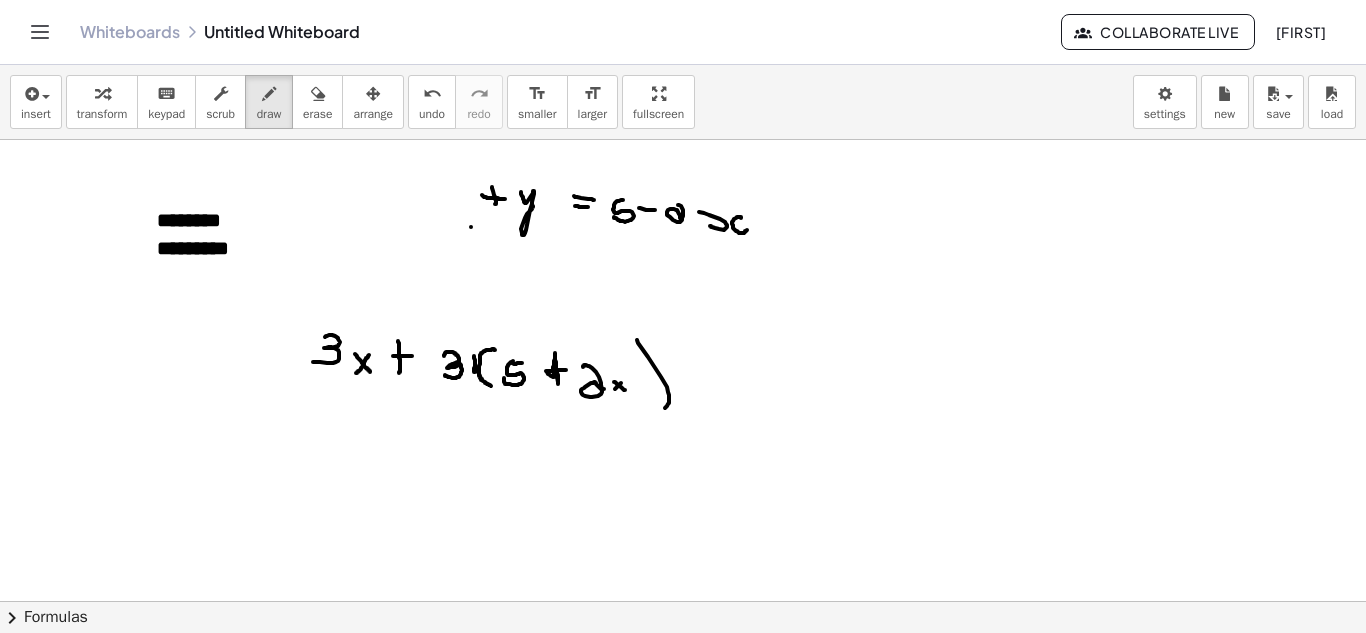 drag, startPoint x: 637, startPoint y: 340, endPoint x: 647, endPoint y: 411, distance: 71.70077 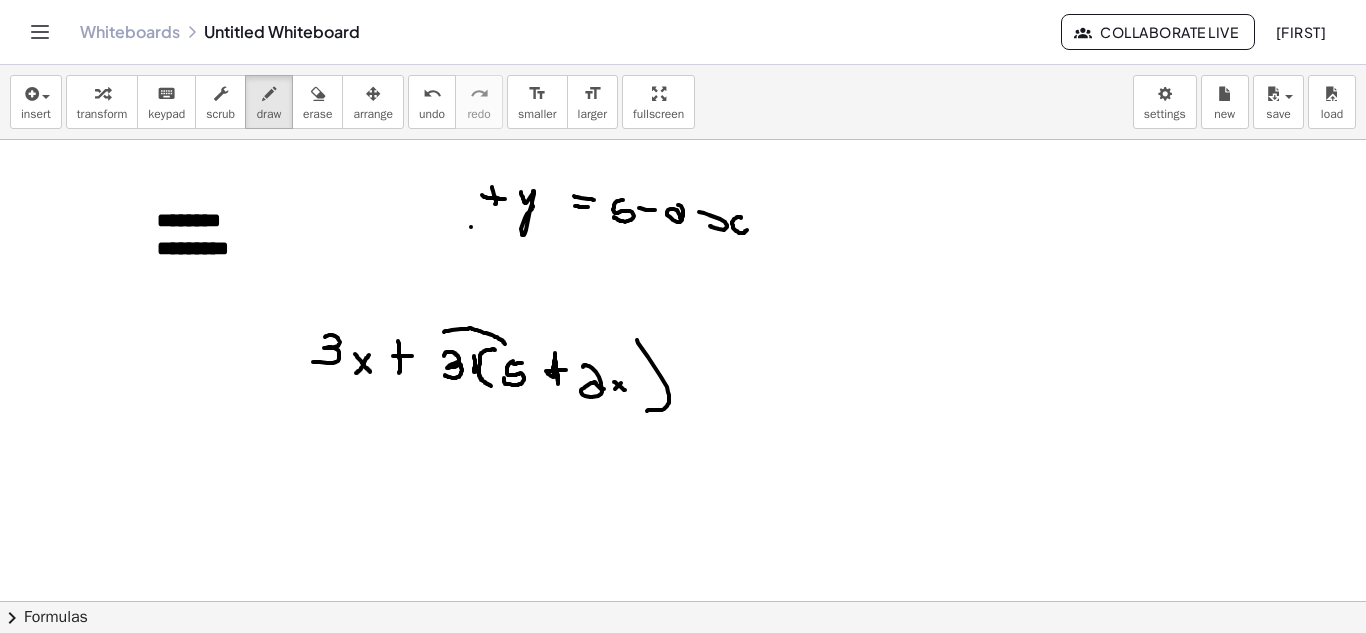 drag, startPoint x: 444, startPoint y: 332, endPoint x: 509, endPoint y: 351, distance: 67.72001 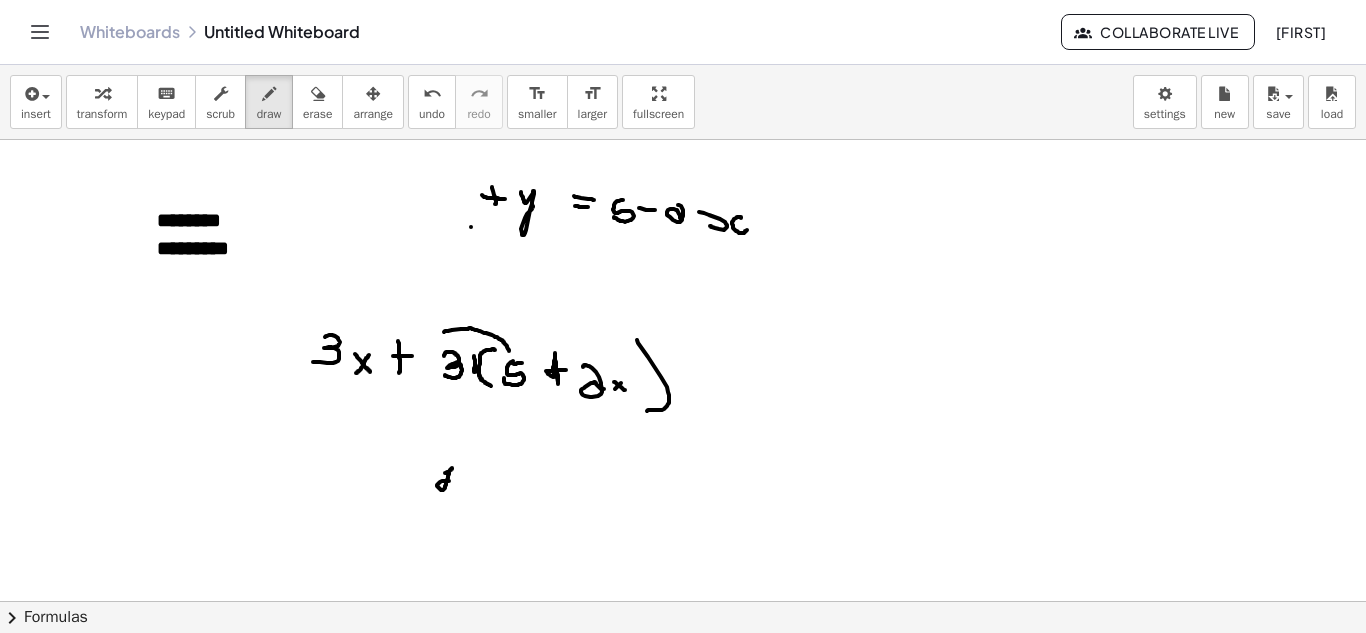 drag, startPoint x: 445, startPoint y: 473, endPoint x: 456, endPoint y: 482, distance: 14.21267 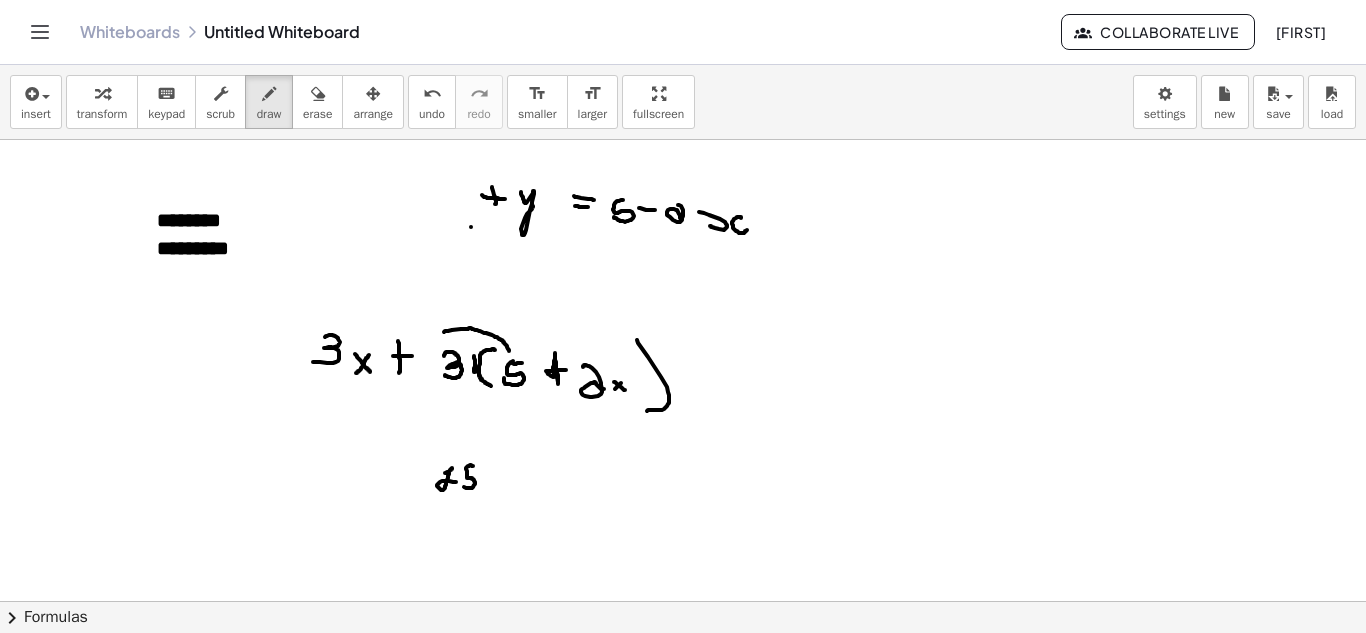 drag, startPoint x: 473, startPoint y: 466, endPoint x: 461, endPoint y: 486, distance: 23.323807 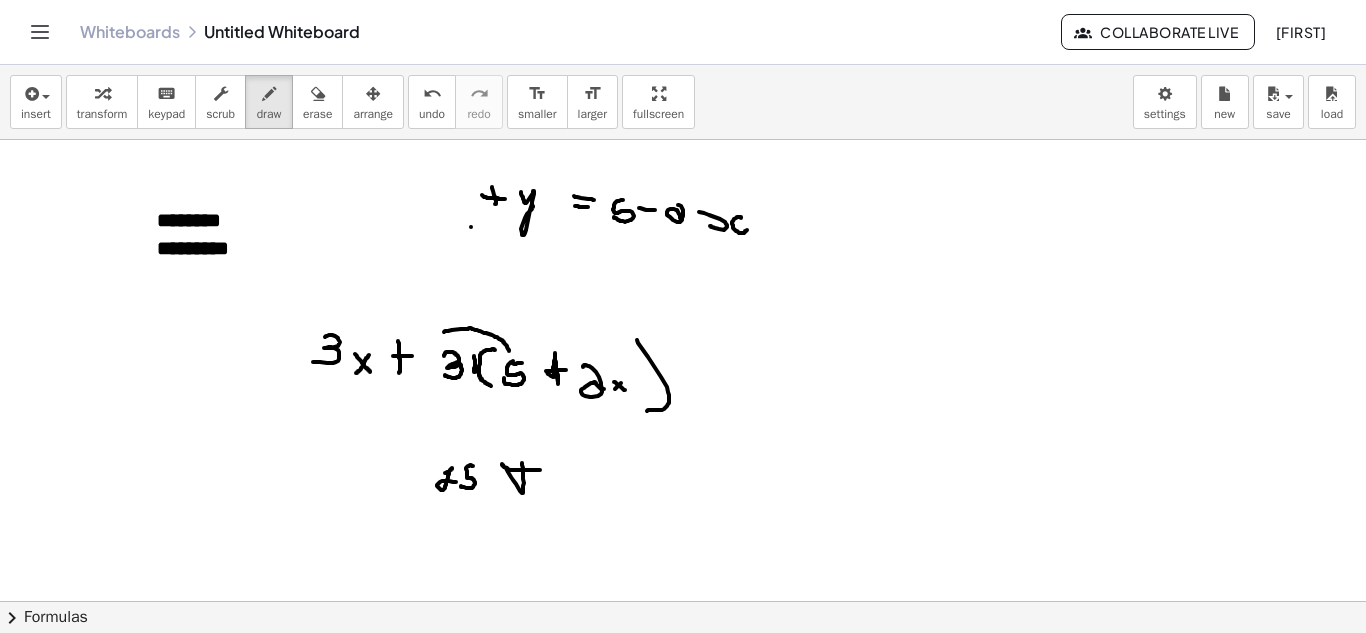 drag, startPoint x: 522, startPoint y: 463, endPoint x: 540, endPoint y: 470, distance: 19.313208 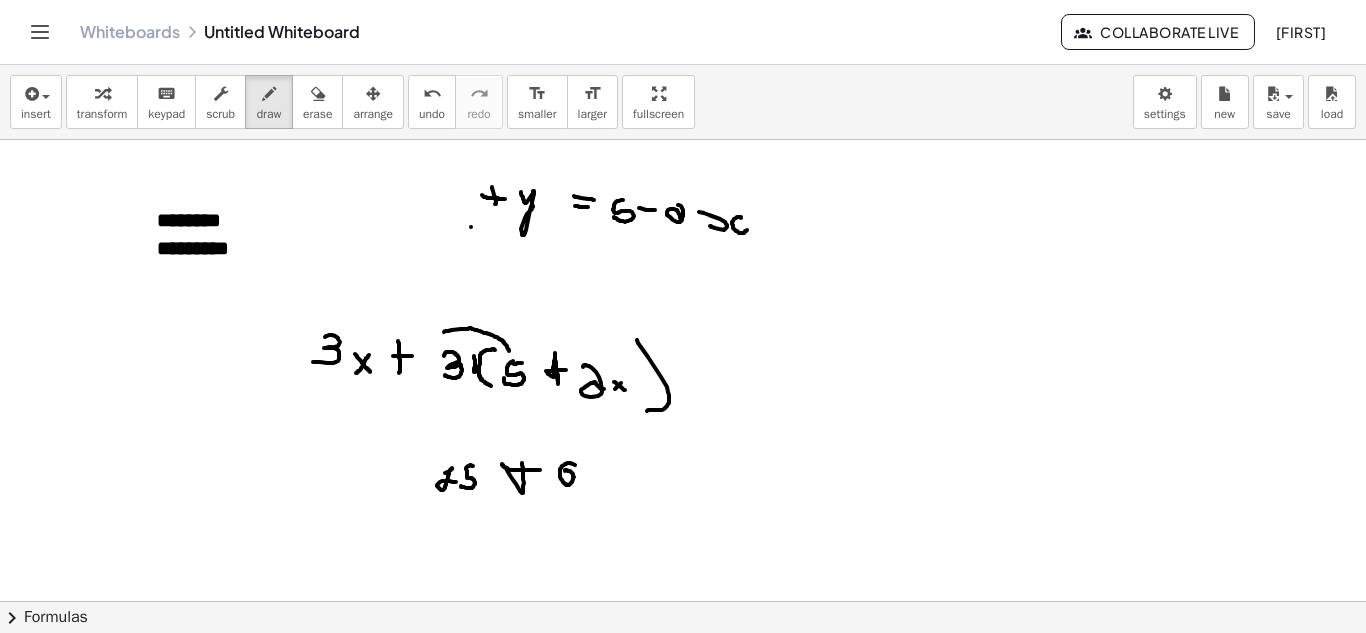 drag, startPoint x: 575, startPoint y: 465, endPoint x: 565, endPoint y: 471, distance: 11.661903 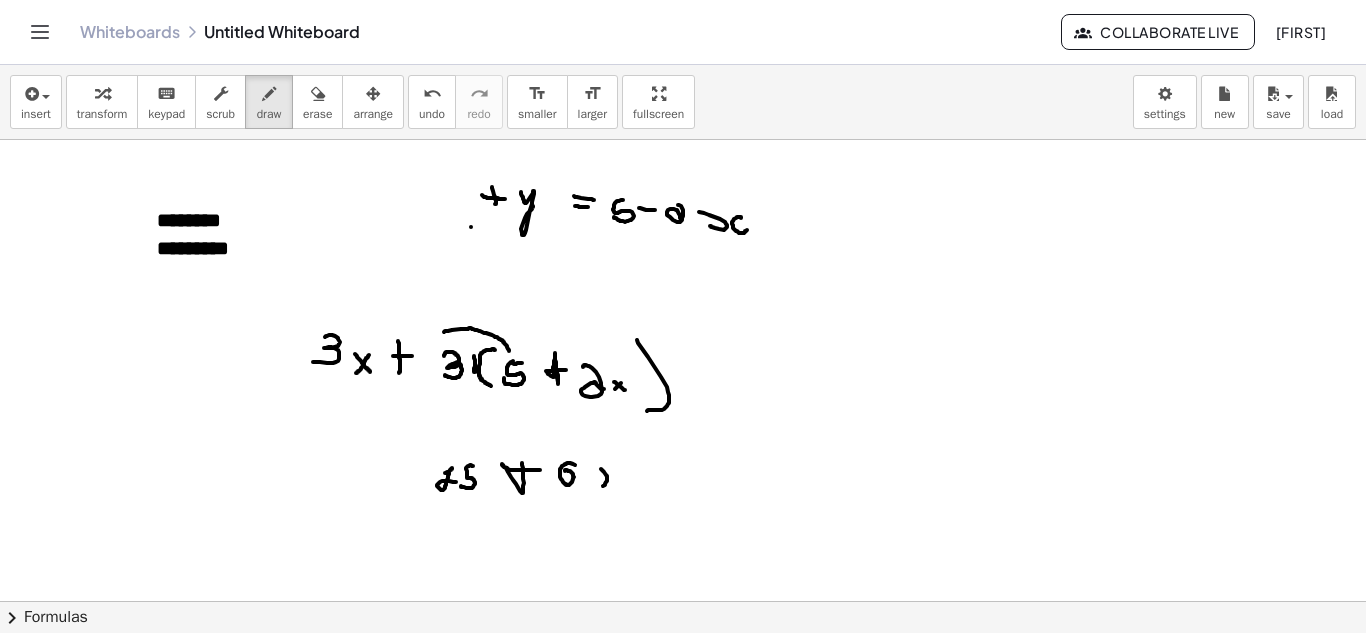 drag, startPoint x: 601, startPoint y: 469, endPoint x: 590, endPoint y: 484, distance: 18.601076 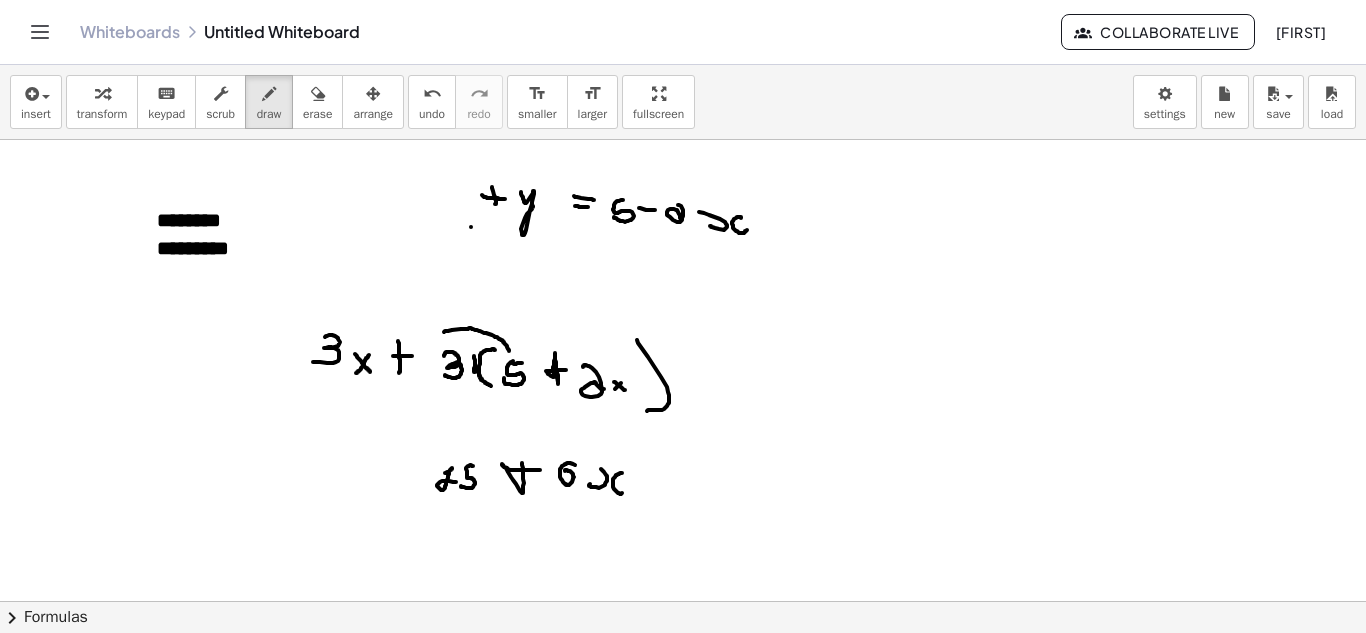 drag, startPoint x: 622, startPoint y: 473, endPoint x: 622, endPoint y: 493, distance: 20 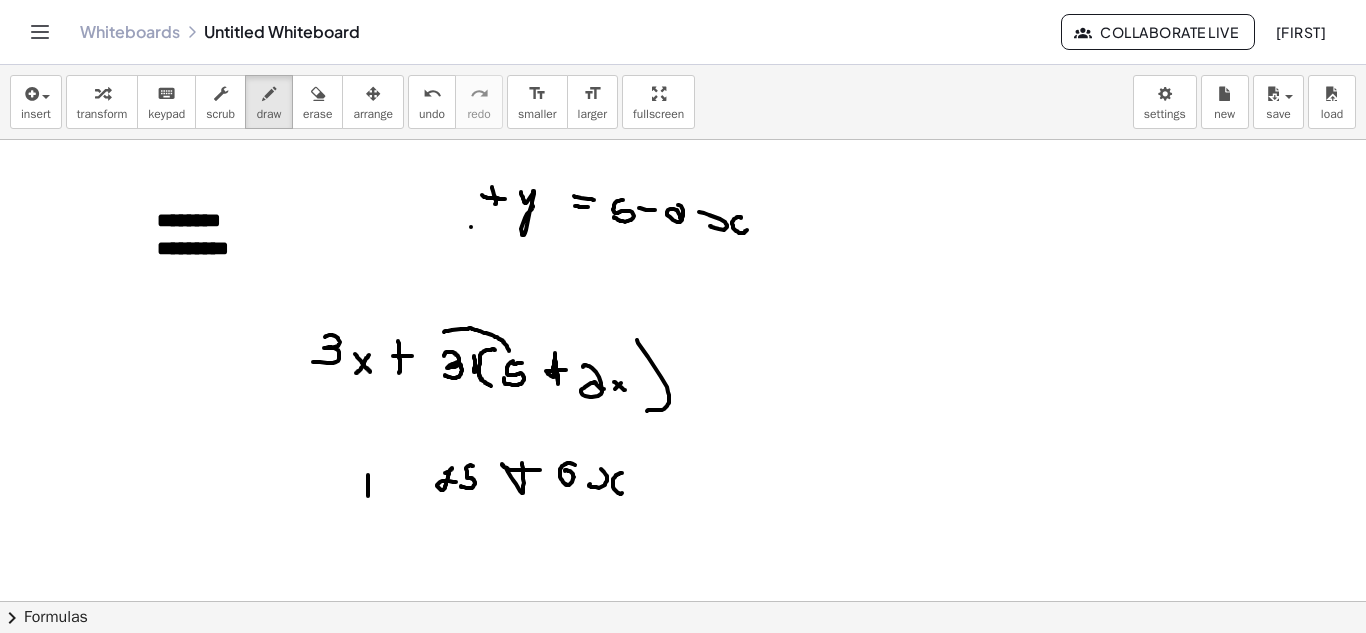 drag, startPoint x: 368, startPoint y: 475, endPoint x: 367, endPoint y: 496, distance: 21.023796 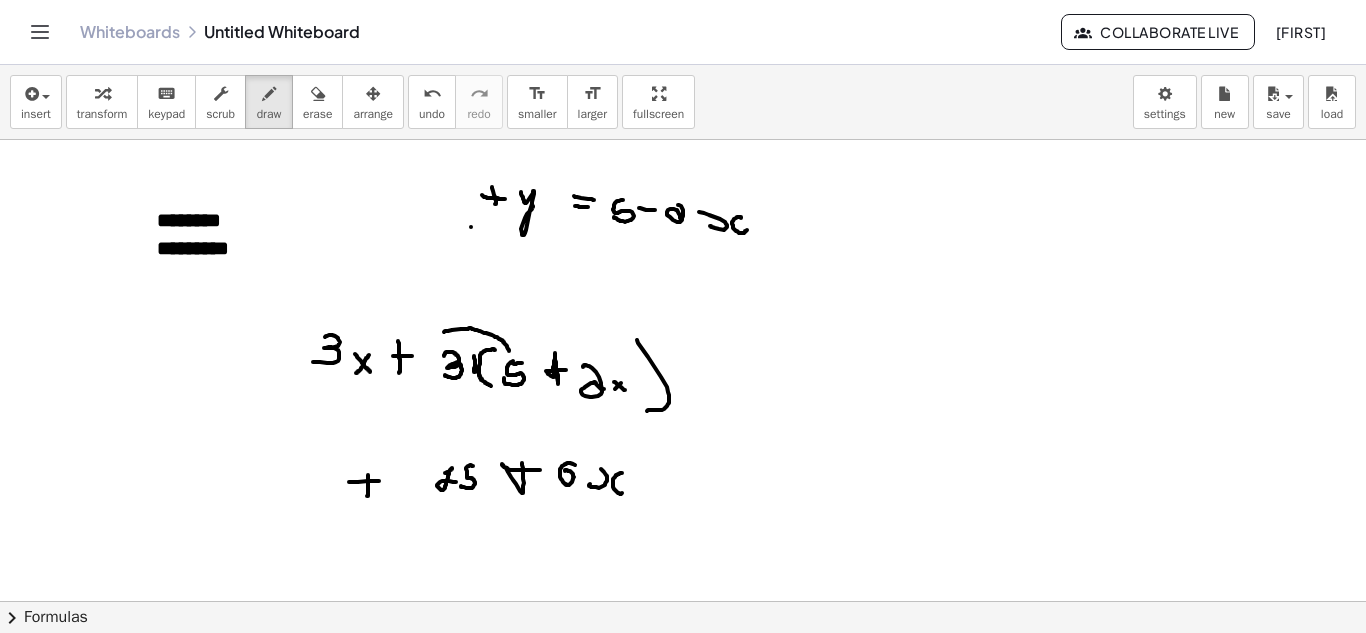 drag, startPoint x: 349, startPoint y: 482, endPoint x: 397, endPoint y: 485, distance: 48.09366 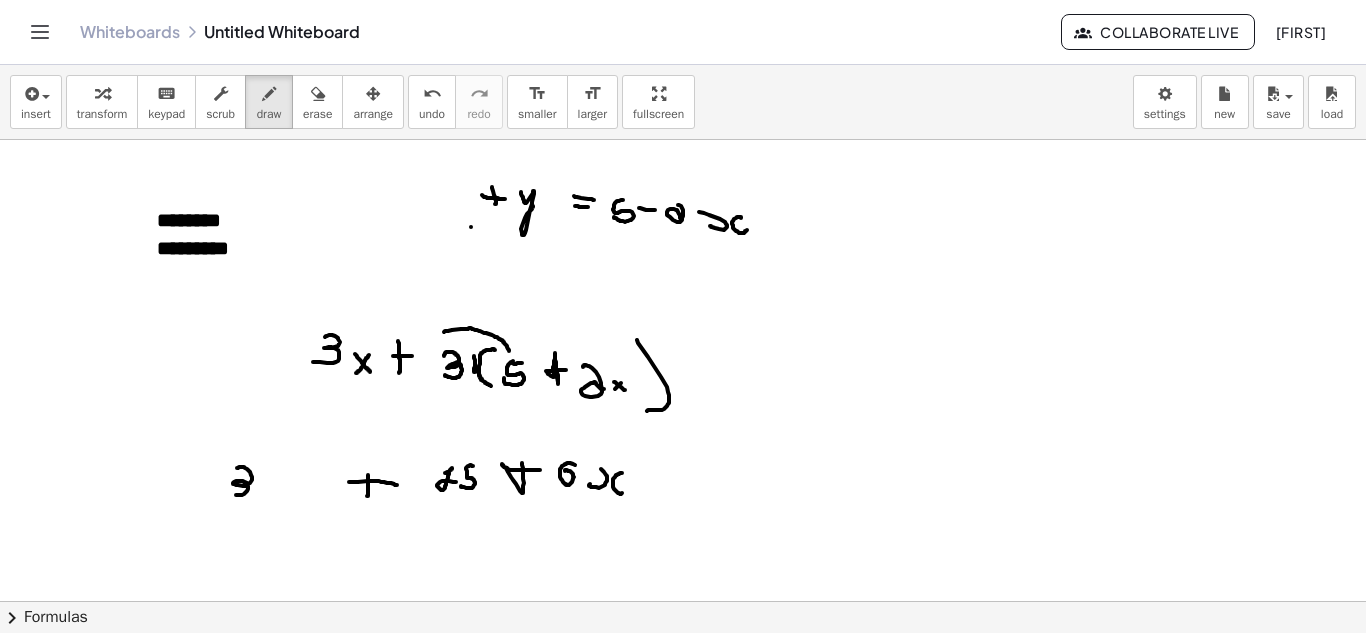 drag, startPoint x: 237, startPoint y: 468, endPoint x: 231, endPoint y: 490, distance: 22.803509 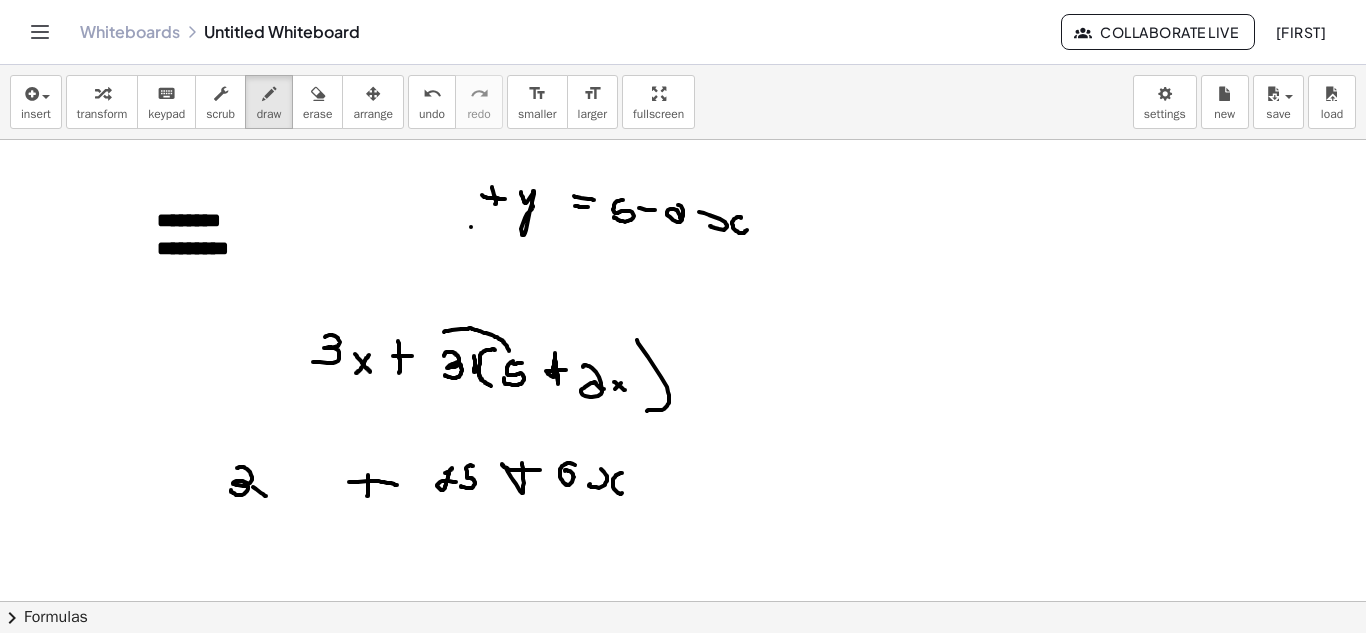 drag, startPoint x: 253, startPoint y: 487, endPoint x: 266, endPoint y: 496, distance: 15.811388 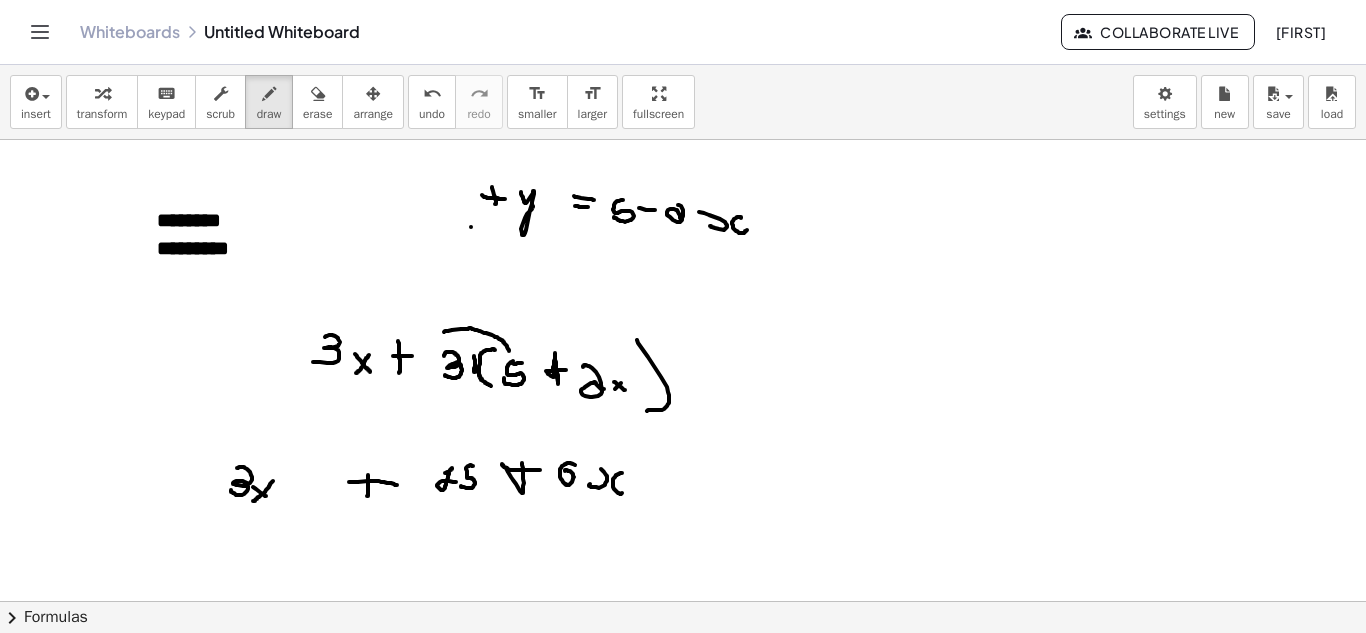 drag, startPoint x: 273, startPoint y: 481, endPoint x: 253, endPoint y: 501, distance: 28.284271 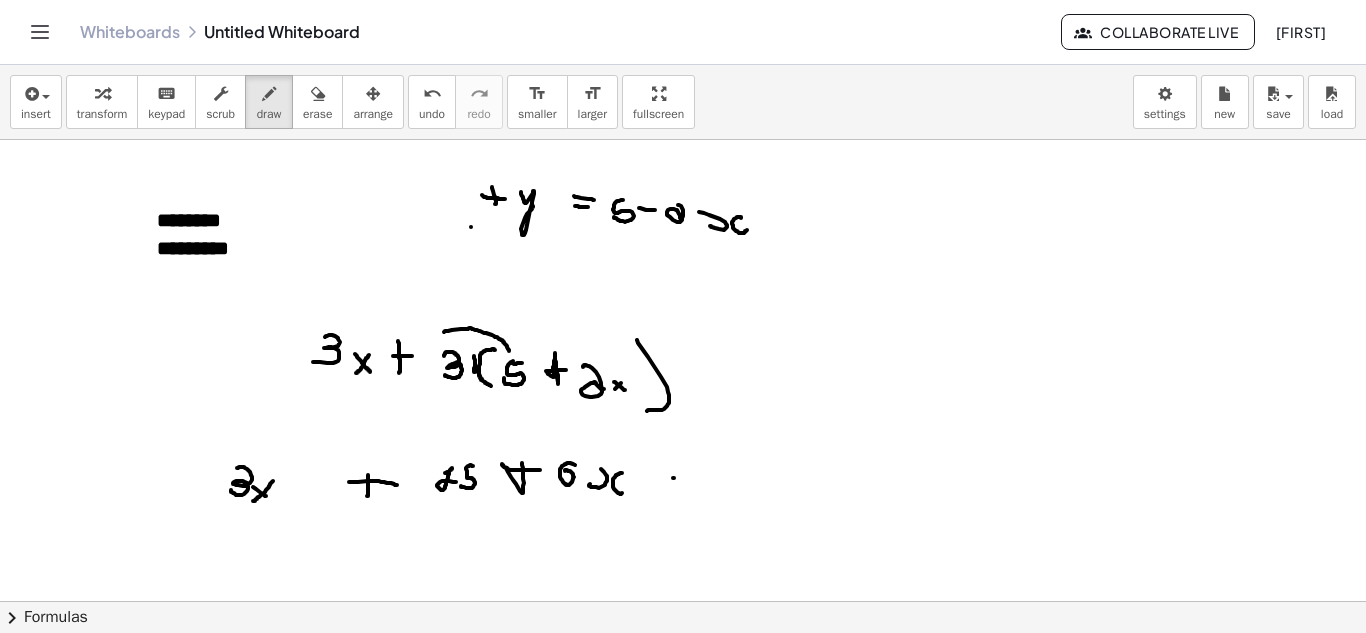 drag, startPoint x: 673, startPoint y: 478, endPoint x: 694, endPoint y: 480, distance: 21.095022 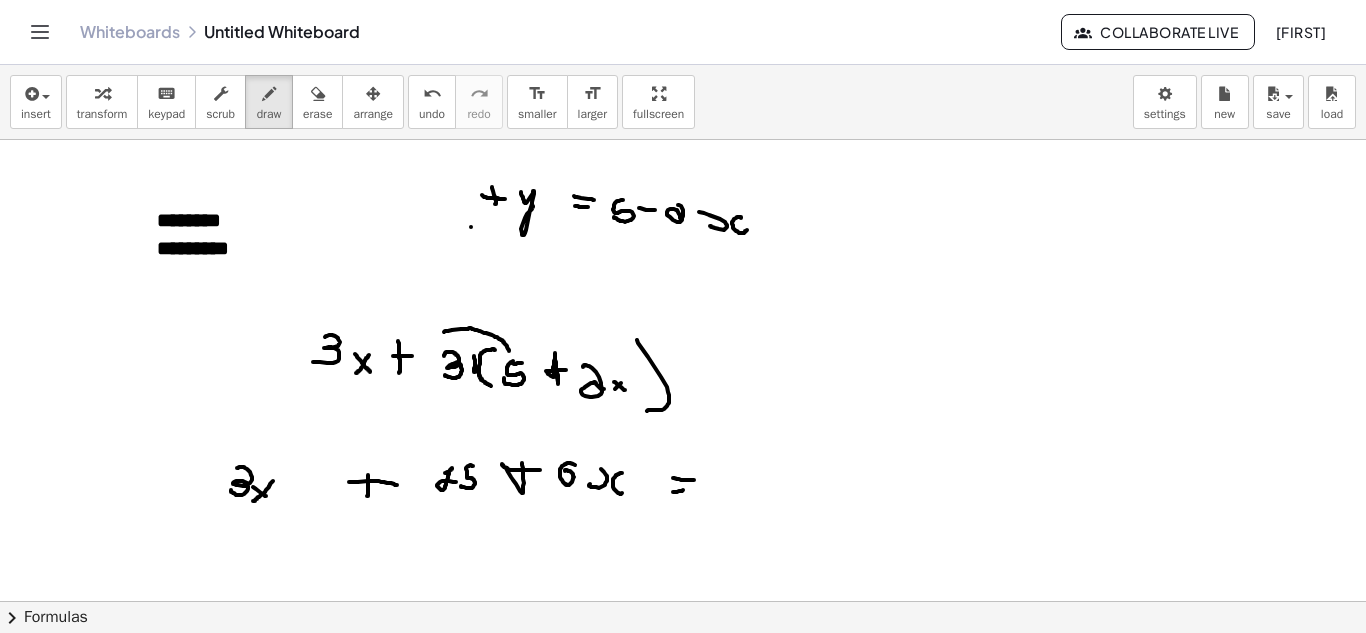drag, startPoint x: 673, startPoint y: 492, endPoint x: 688, endPoint y: 489, distance: 15.297058 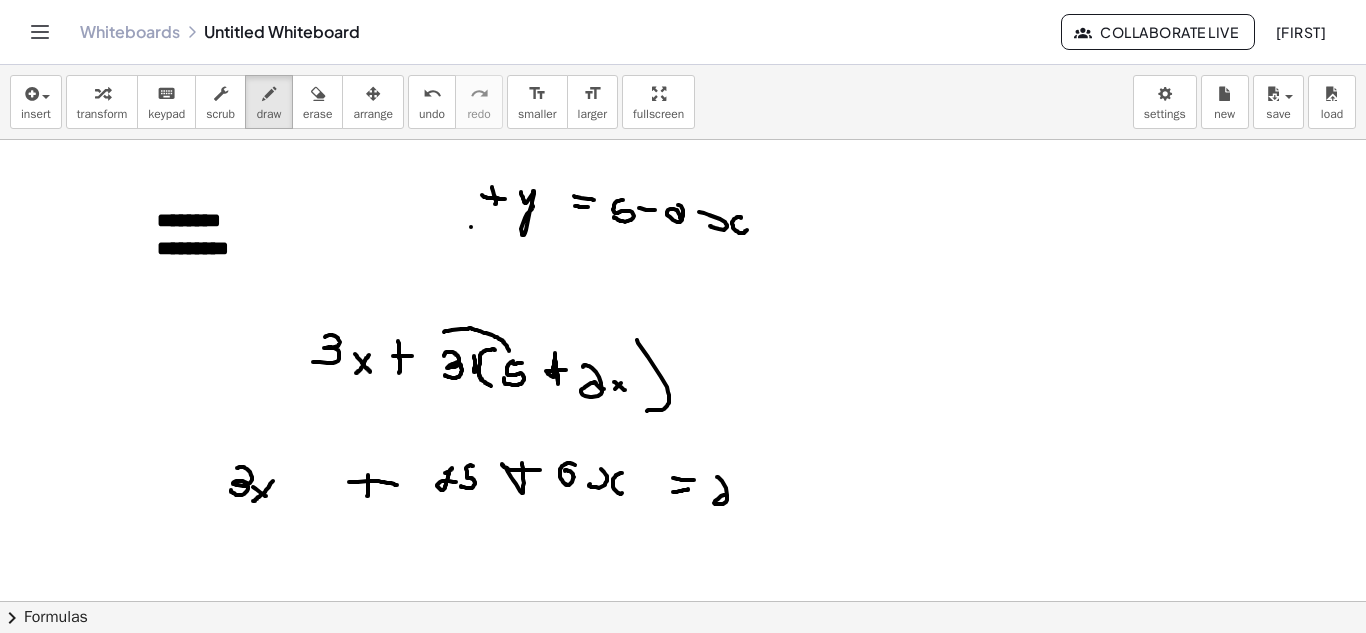 drag, startPoint x: 717, startPoint y: 477, endPoint x: 733, endPoint y: 496, distance: 24.839485 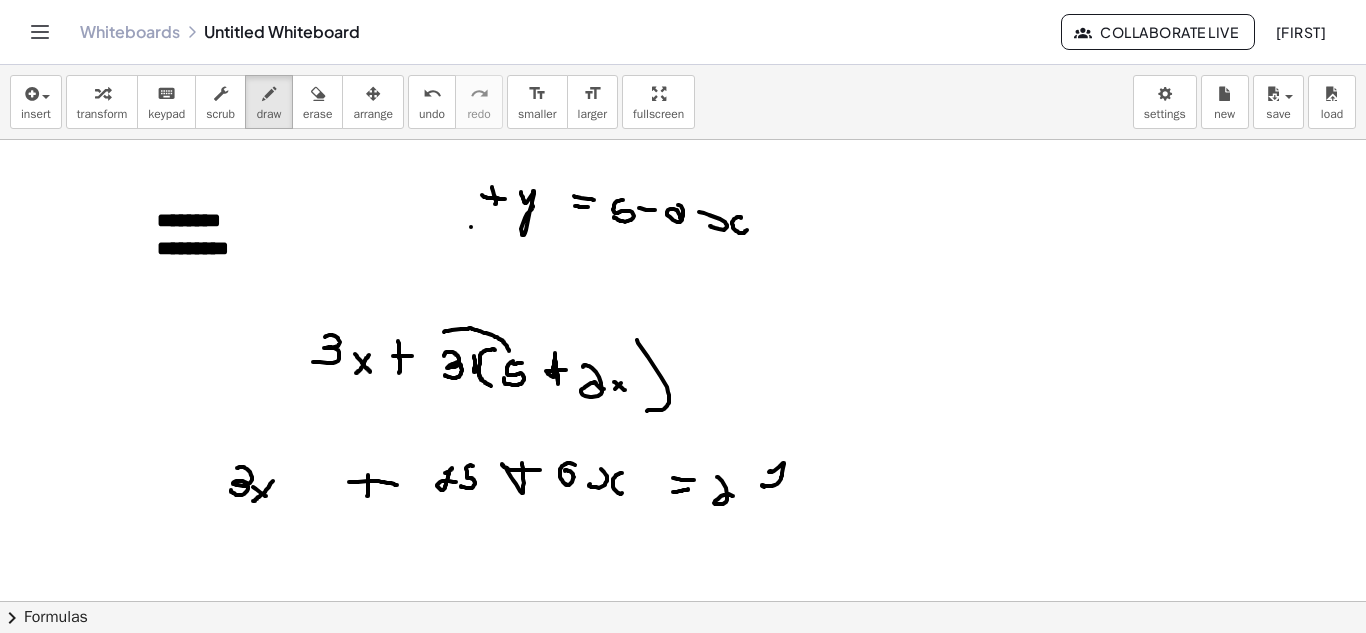 drag, startPoint x: 771, startPoint y: 471, endPoint x: 794, endPoint y: 485, distance: 26.925823 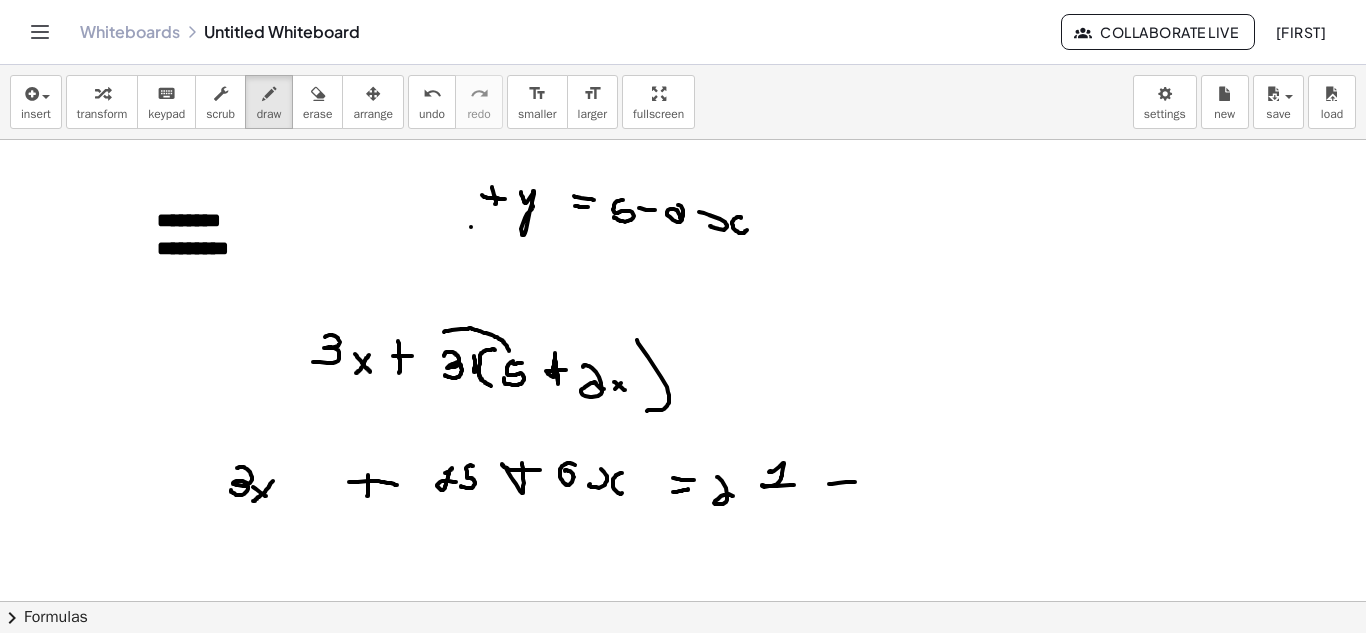 drag, startPoint x: 829, startPoint y: 484, endPoint x: 858, endPoint y: 482, distance: 29.068884 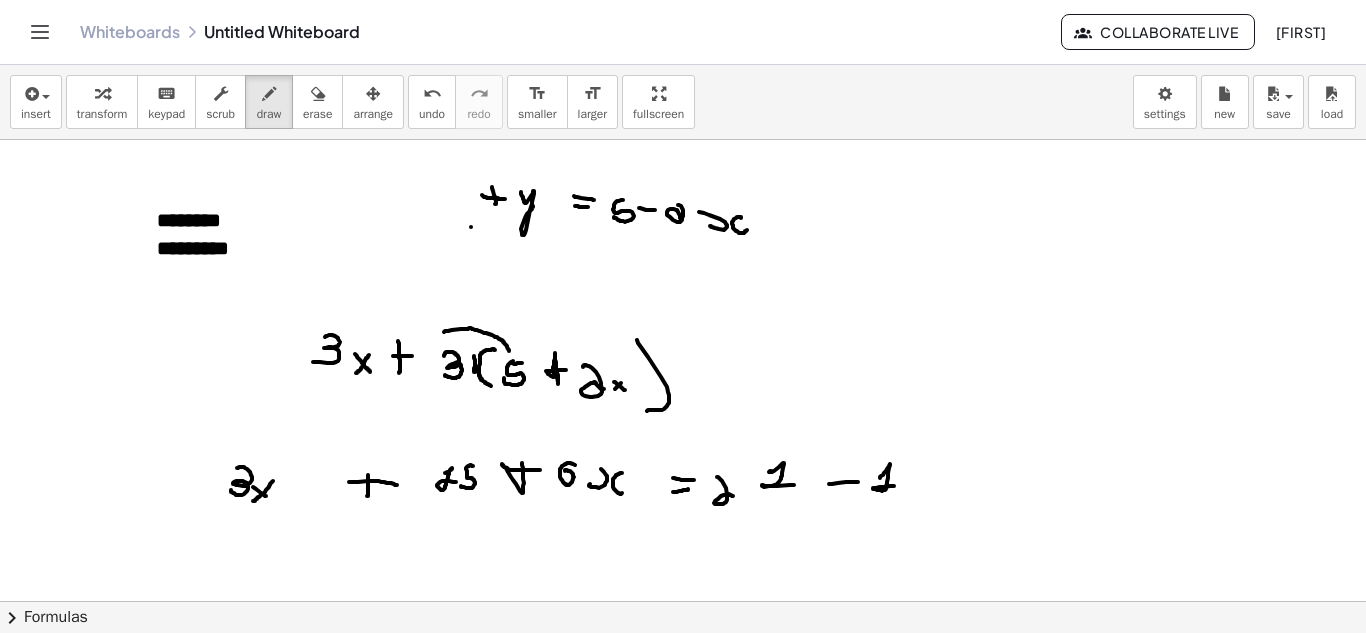 drag, startPoint x: 880, startPoint y: 478, endPoint x: 894, endPoint y: 486, distance: 16.124516 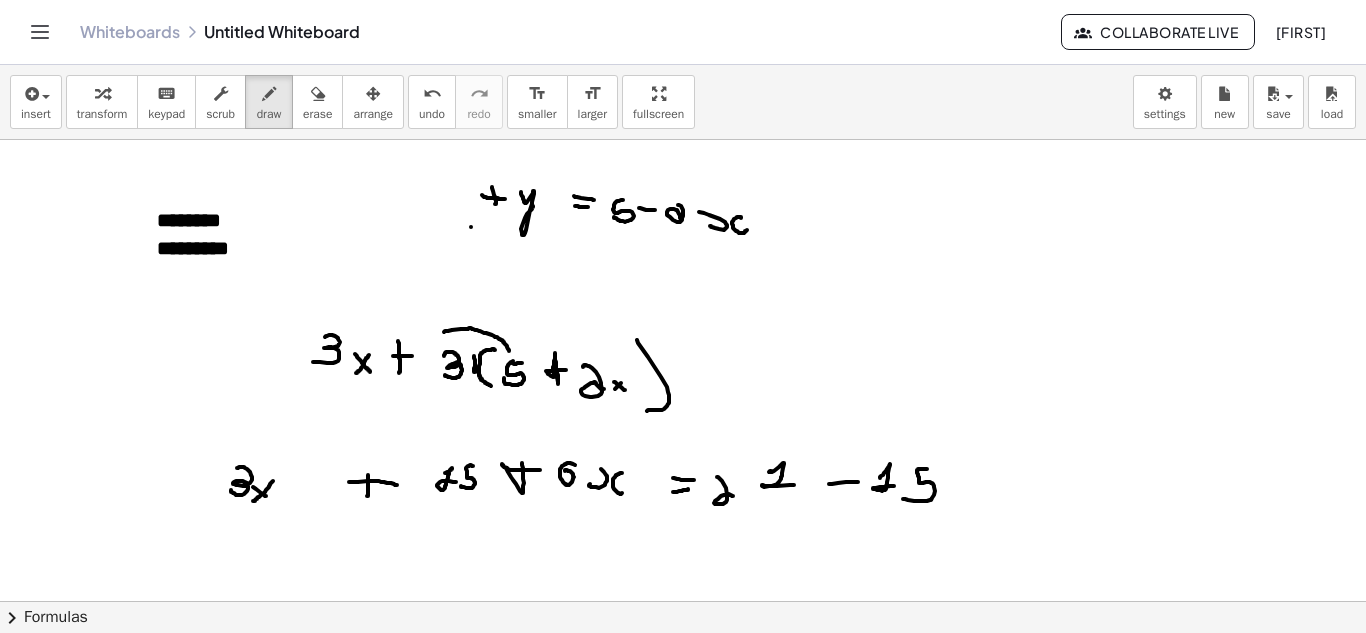 drag, startPoint x: 927, startPoint y: 469, endPoint x: 901, endPoint y: 499, distance: 39.698868 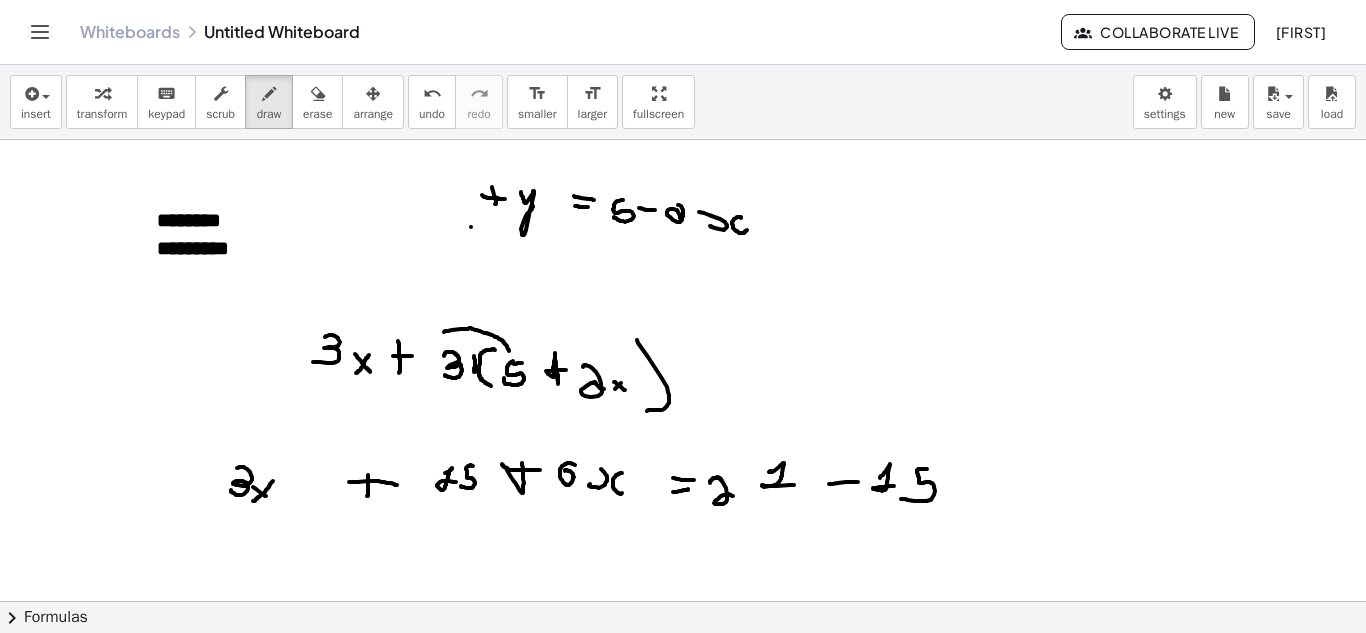 drag, startPoint x: 722, startPoint y: 481, endPoint x: 712, endPoint y: 486, distance: 11.18034 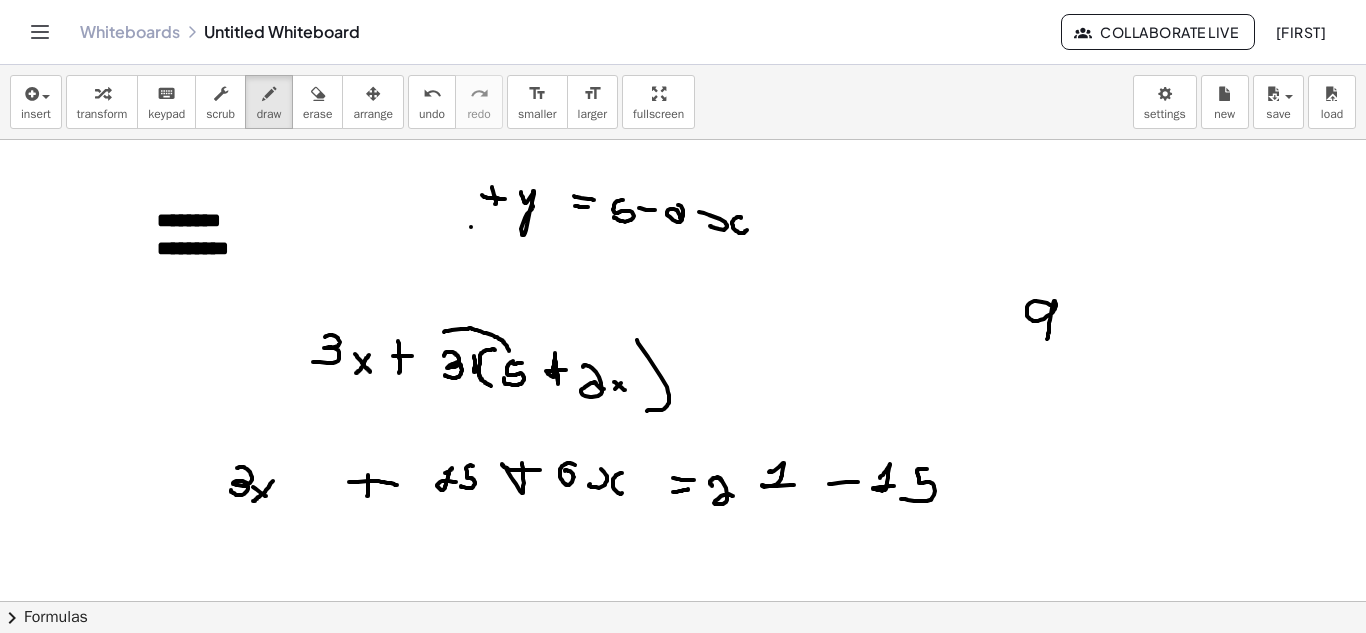 drag, startPoint x: 1050, startPoint y: 305, endPoint x: 1047, endPoint y: 339, distance: 34.132095 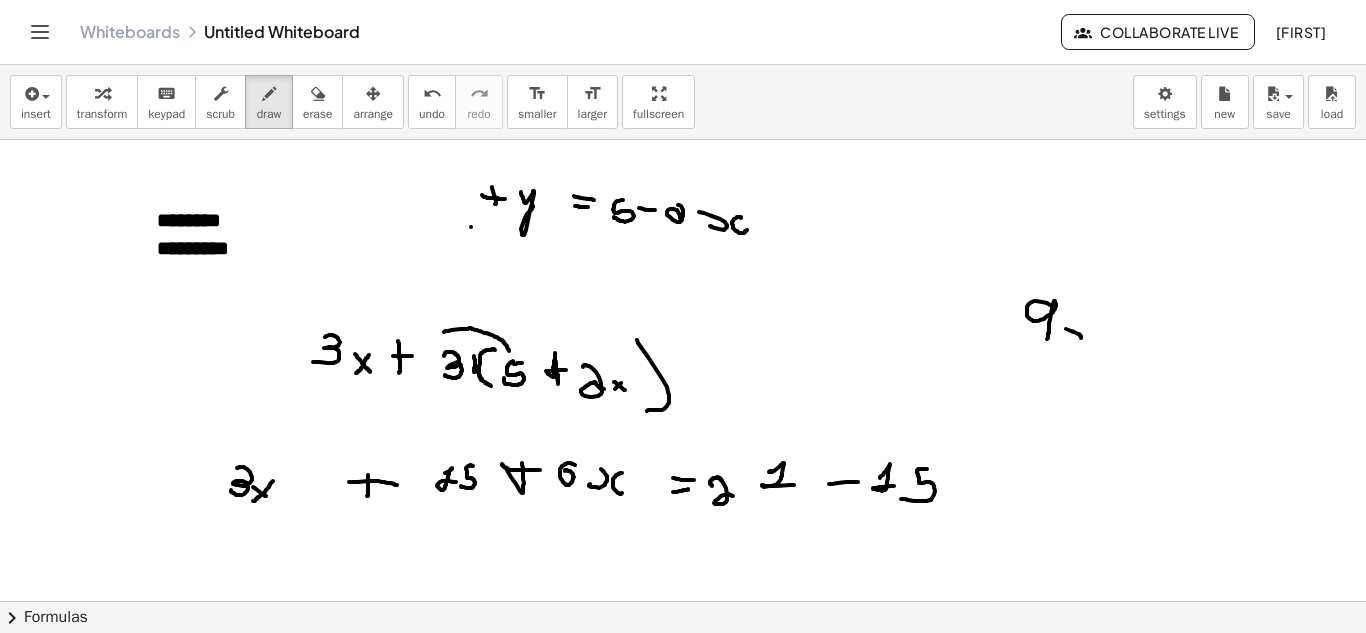 drag, startPoint x: 1066, startPoint y: 329, endPoint x: 1083, endPoint y: 339, distance: 19.723083 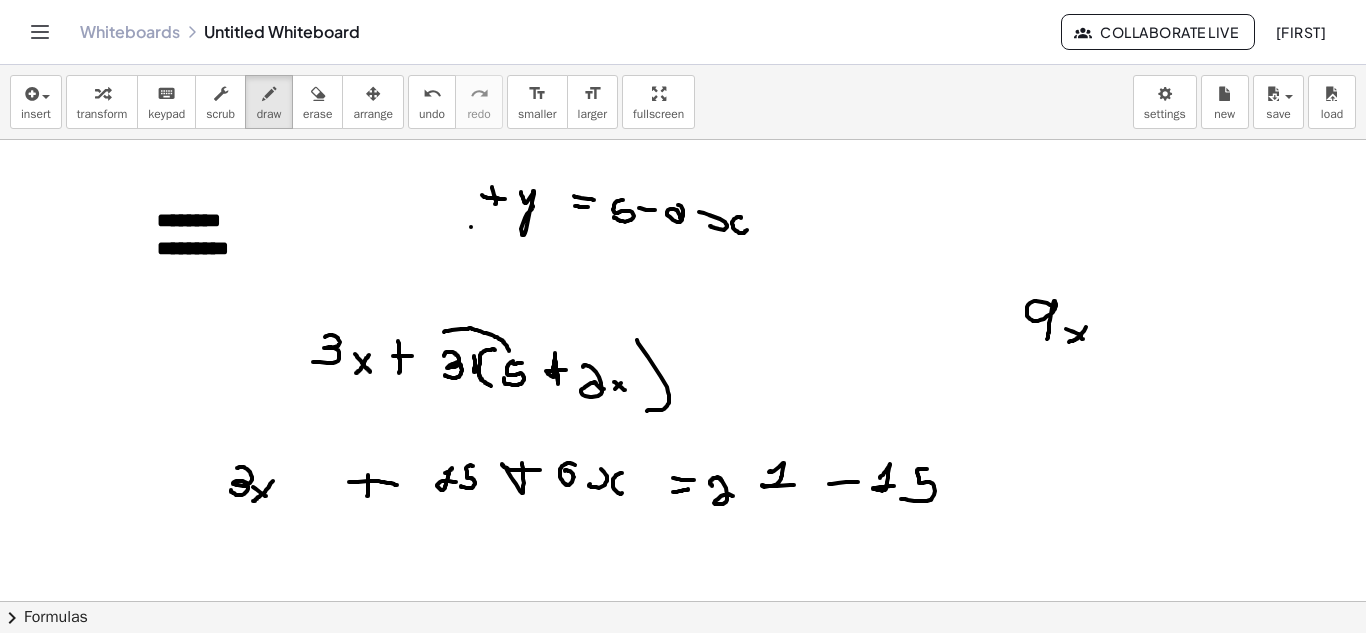 drag, startPoint x: 1086, startPoint y: 327, endPoint x: 1068, endPoint y: 342, distance: 23.43075 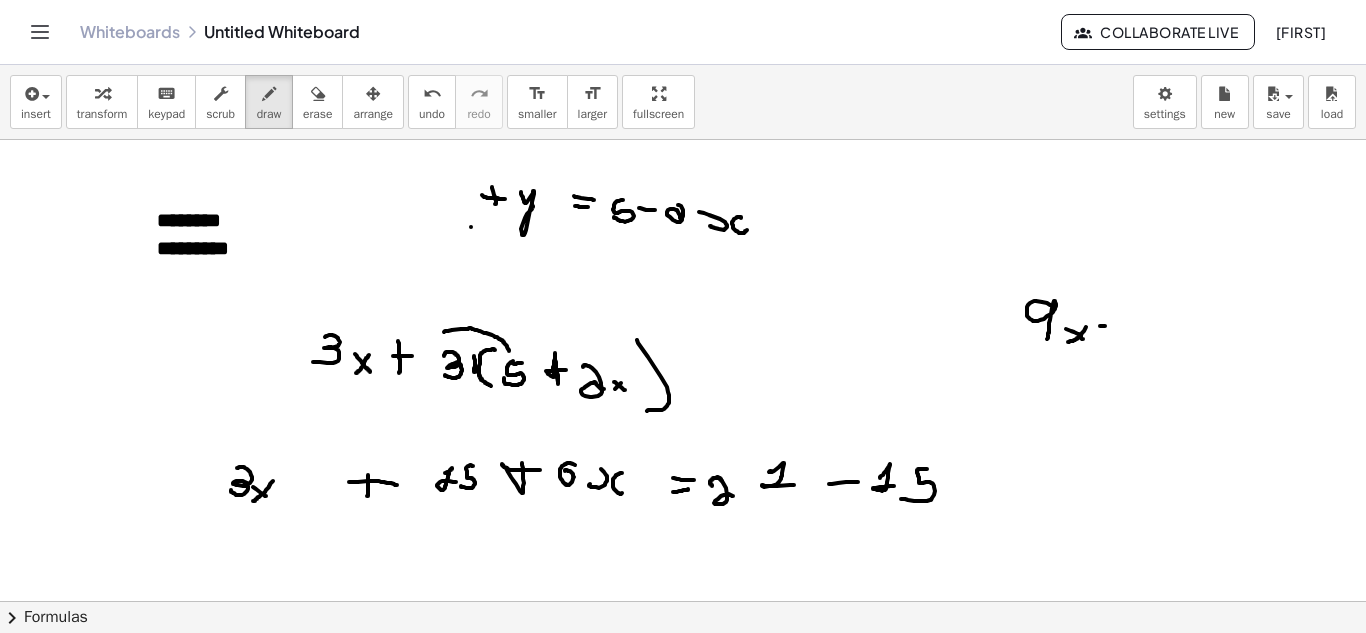 drag, startPoint x: 1100, startPoint y: 326, endPoint x: 1118, endPoint y: 328, distance: 18.110771 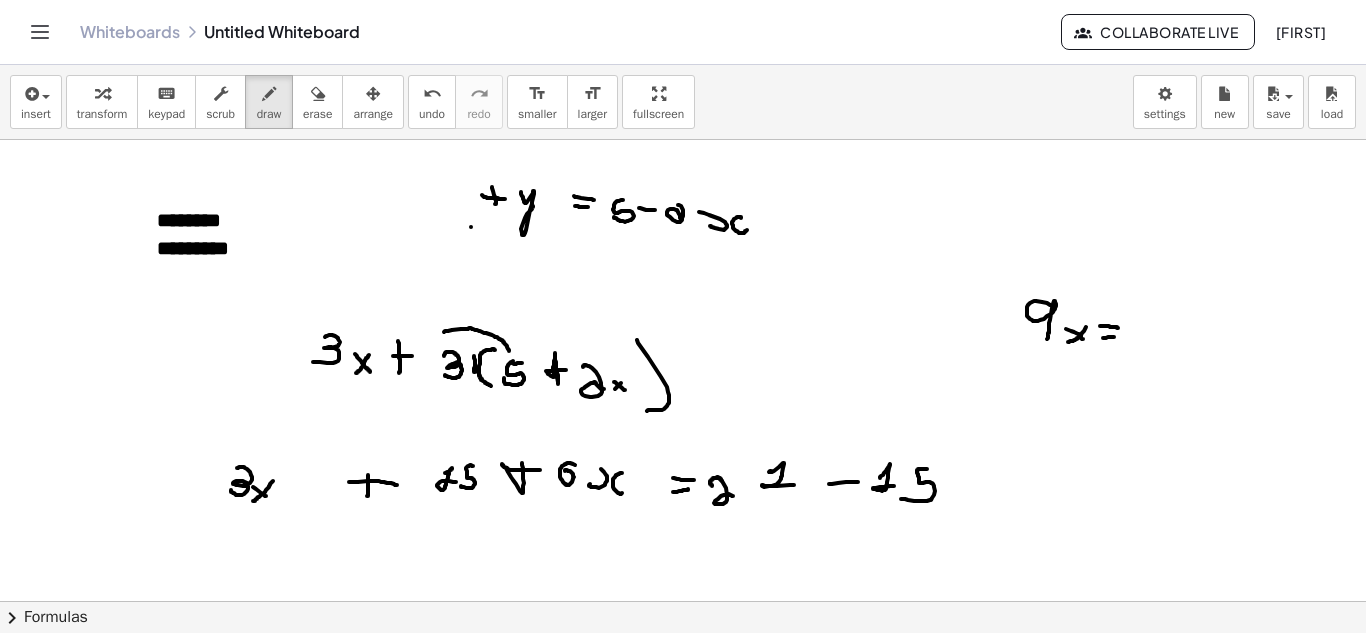 drag 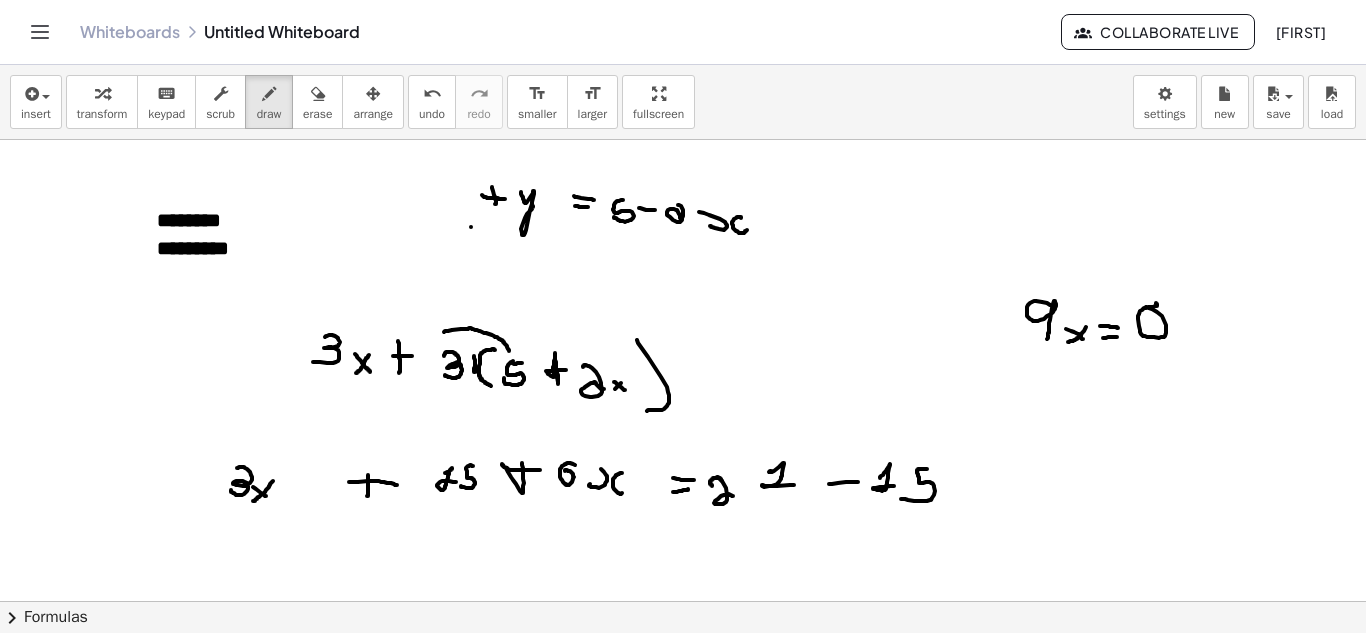 drag, startPoint x: 1156, startPoint y: 303, endPoint x: 1133, endPoint y: 308, distance: 23.537205 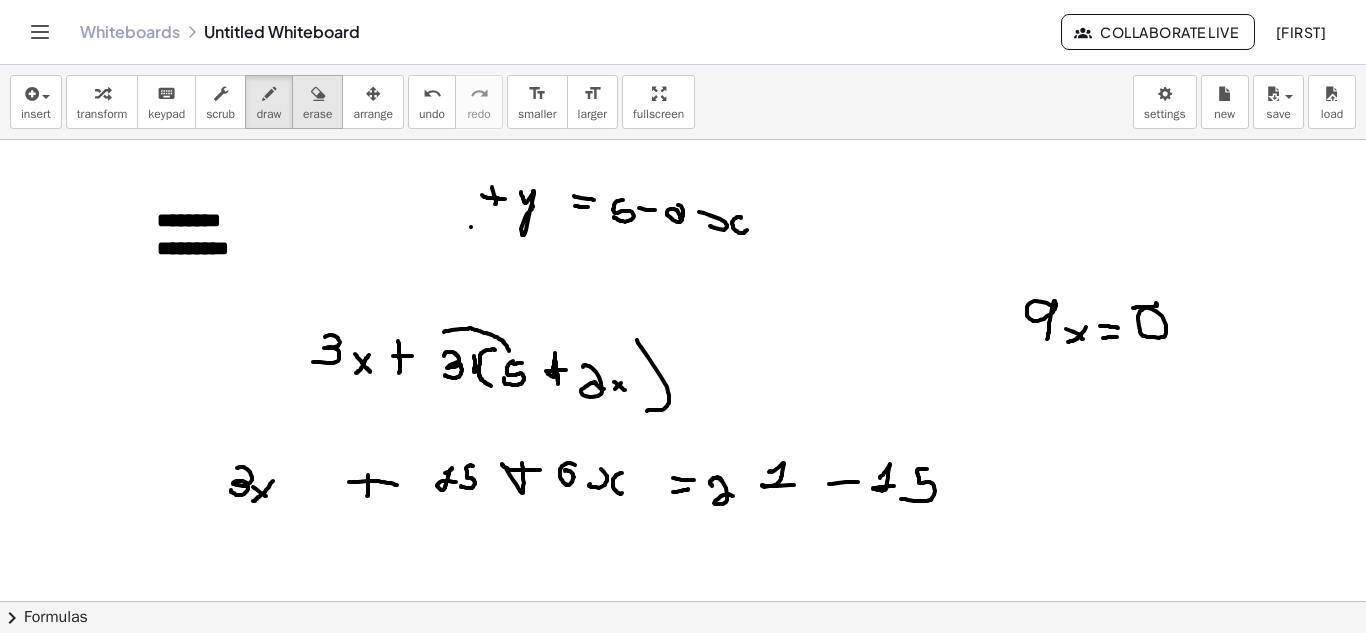 click at bounding box center [317, 93] 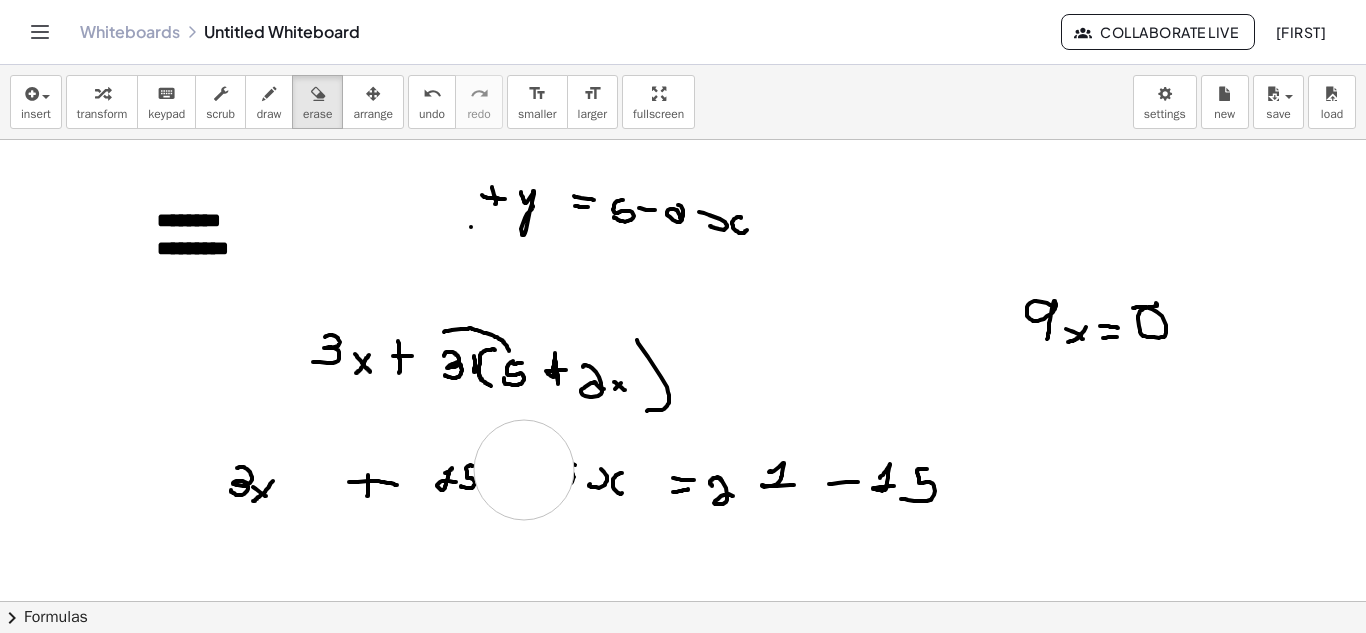 click at bounding box center [683, 666] 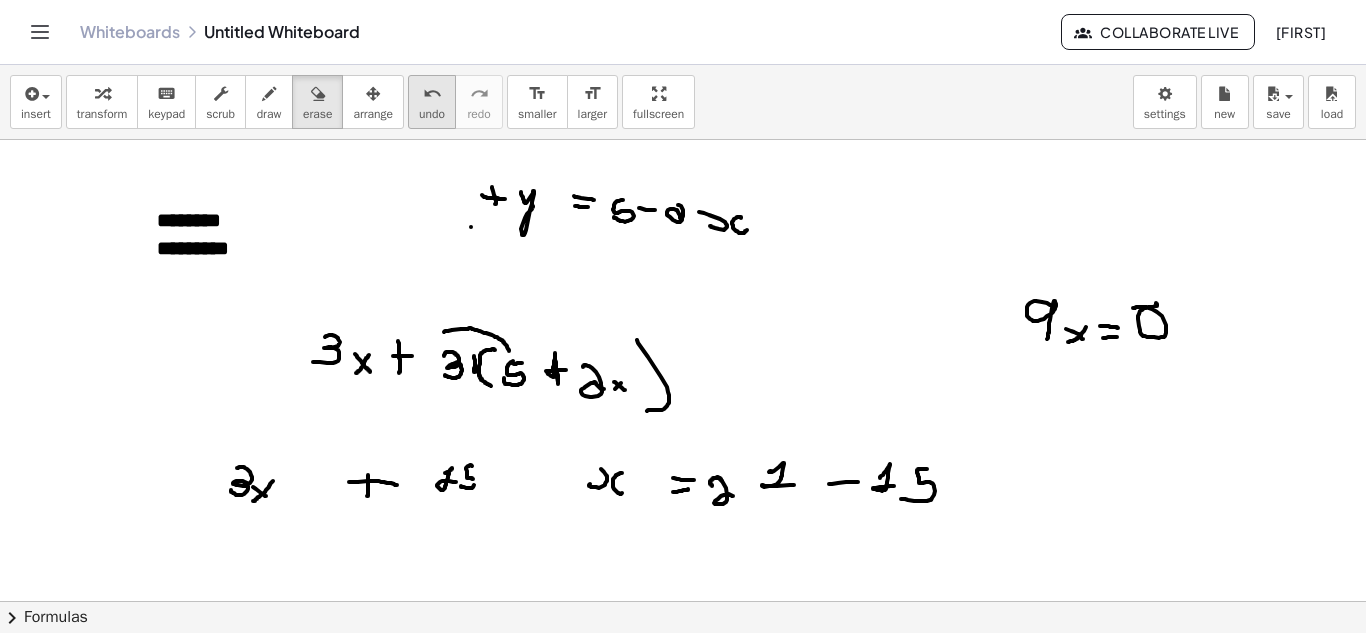 click on "undo undo" at bounding box center (432, 102) 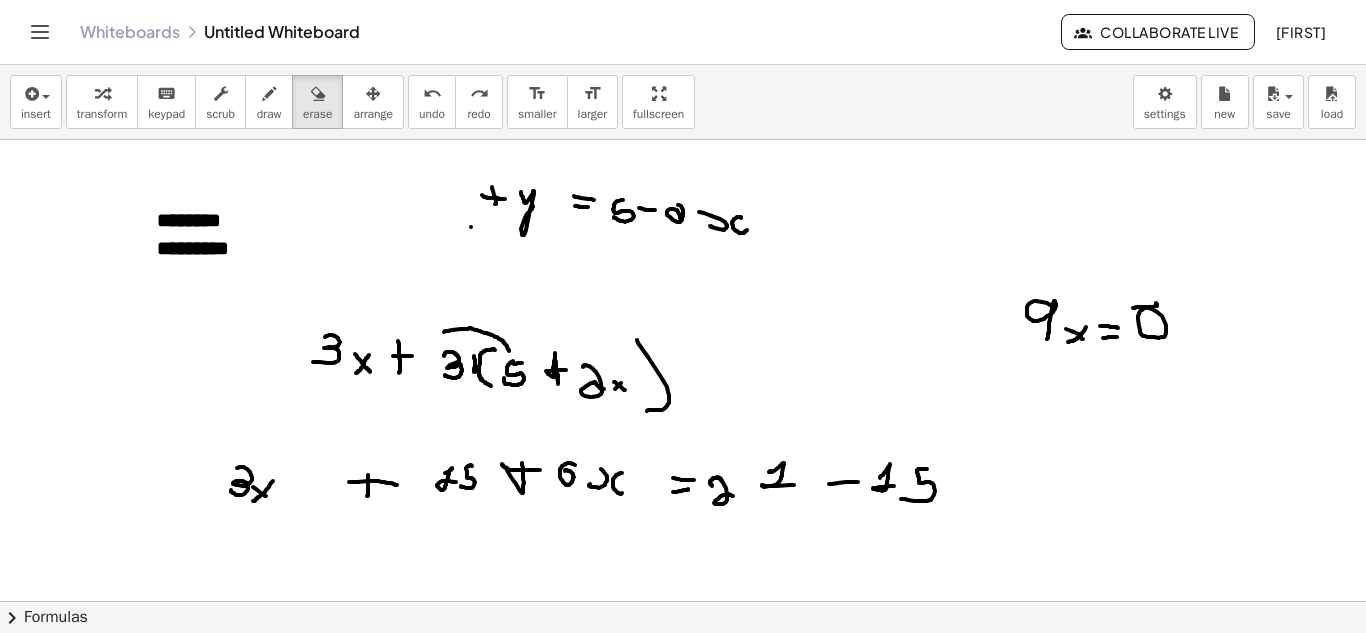 click at bounding box center [683, 666] 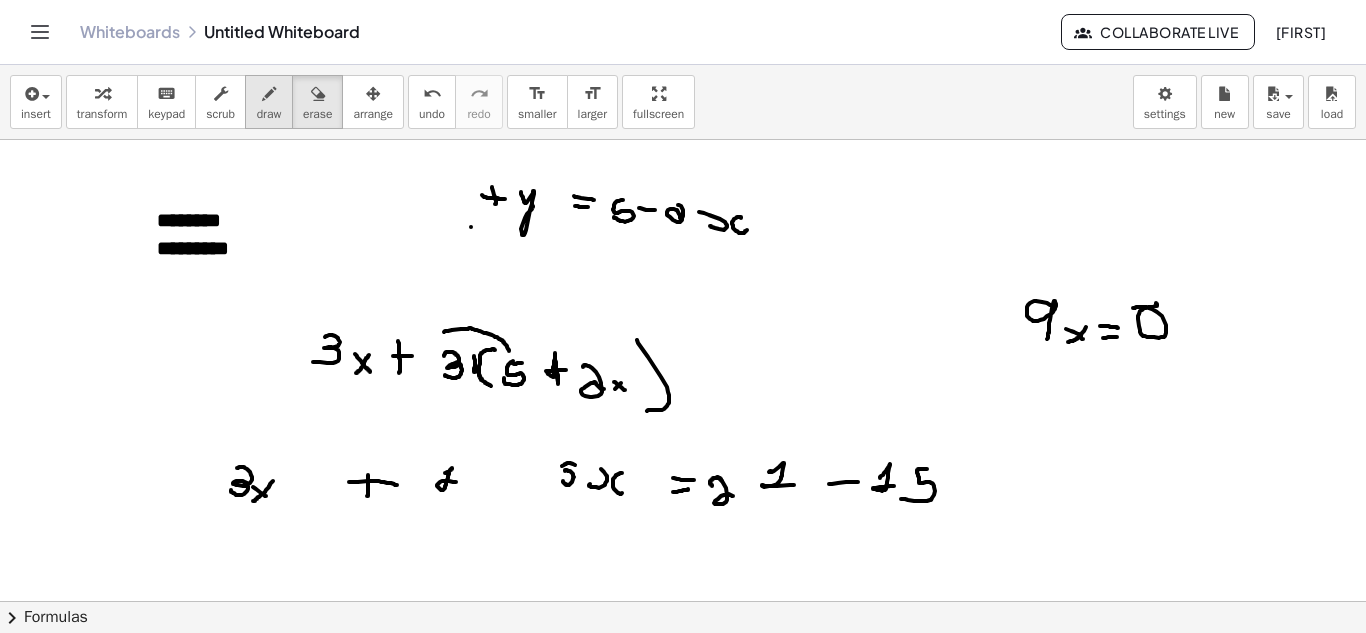 click on "draw" at bounding box center [269, 114] 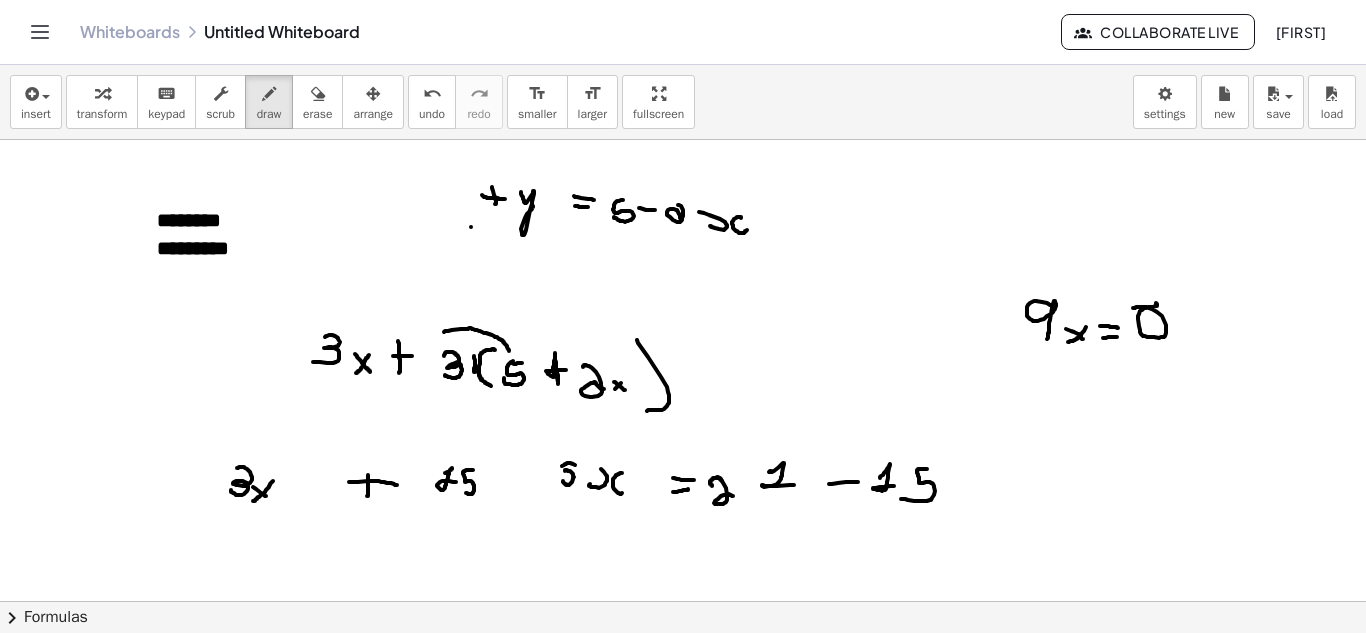 drag, startPoint x: 473, startPoint y: 470, endPoint x: 465, endPoint y: 492, distance: 23.409399 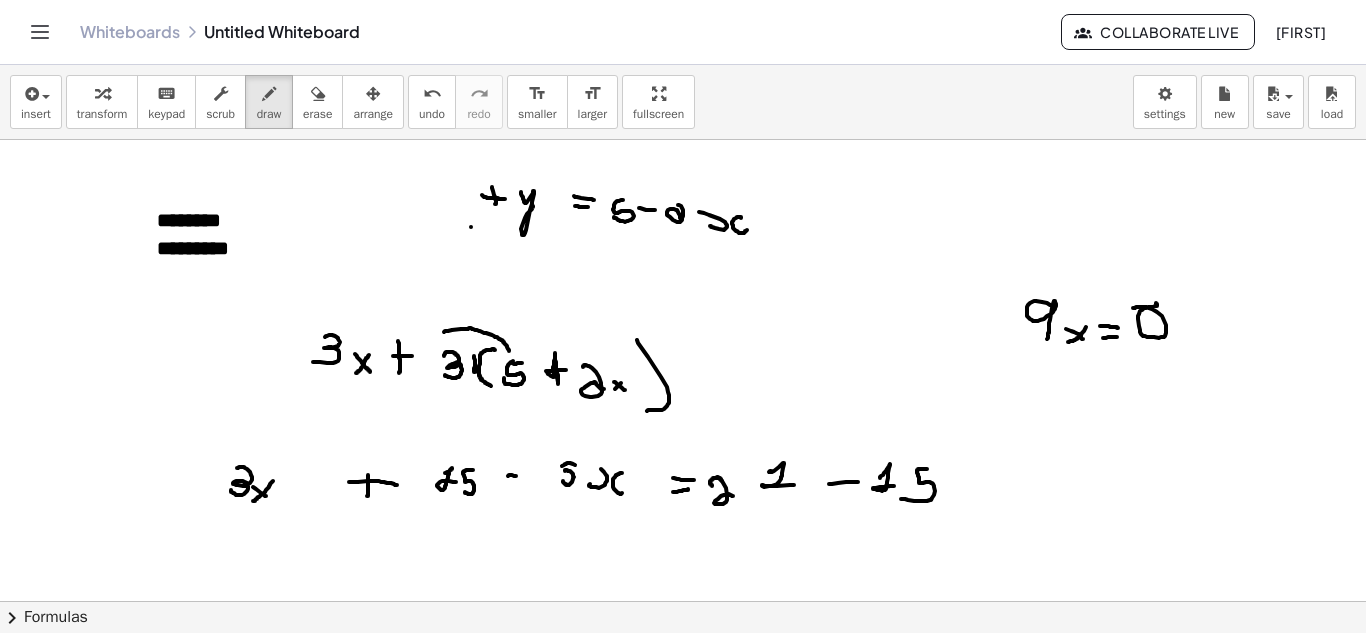 drag, startPoint x: 516, startPoint y: 476, endPoint x: 506, endPoint y: 477, distance: 10.049875 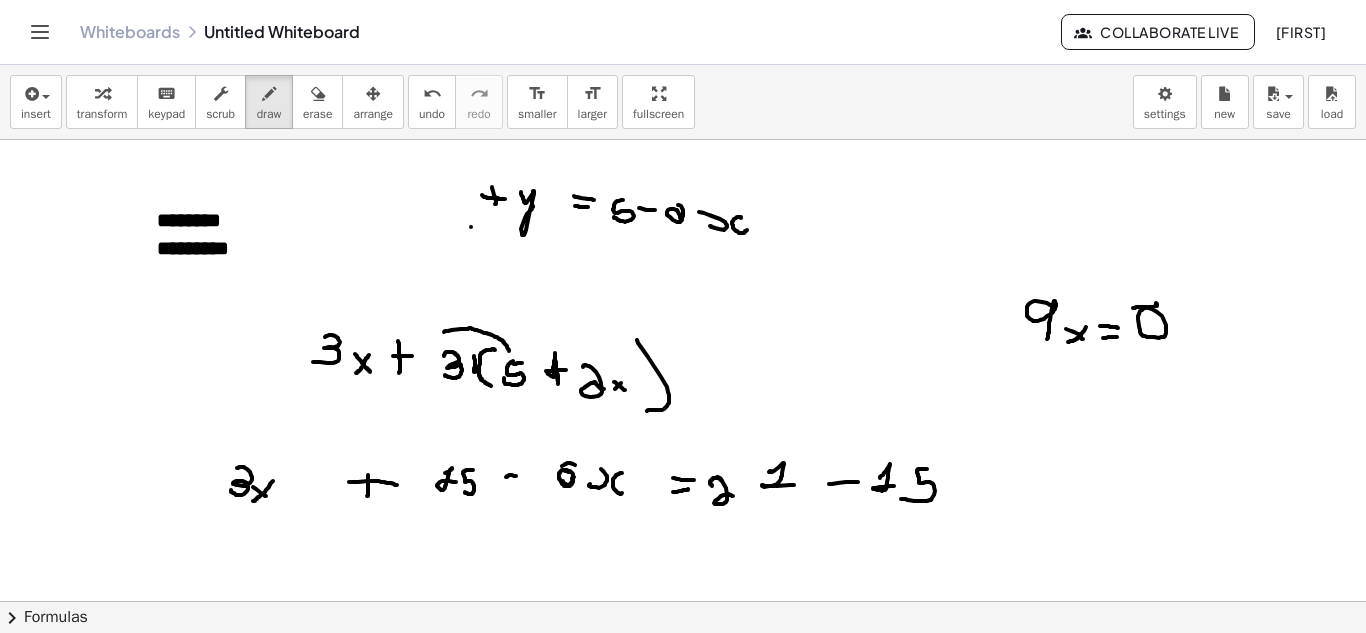 click at bounding box center (683, 666) 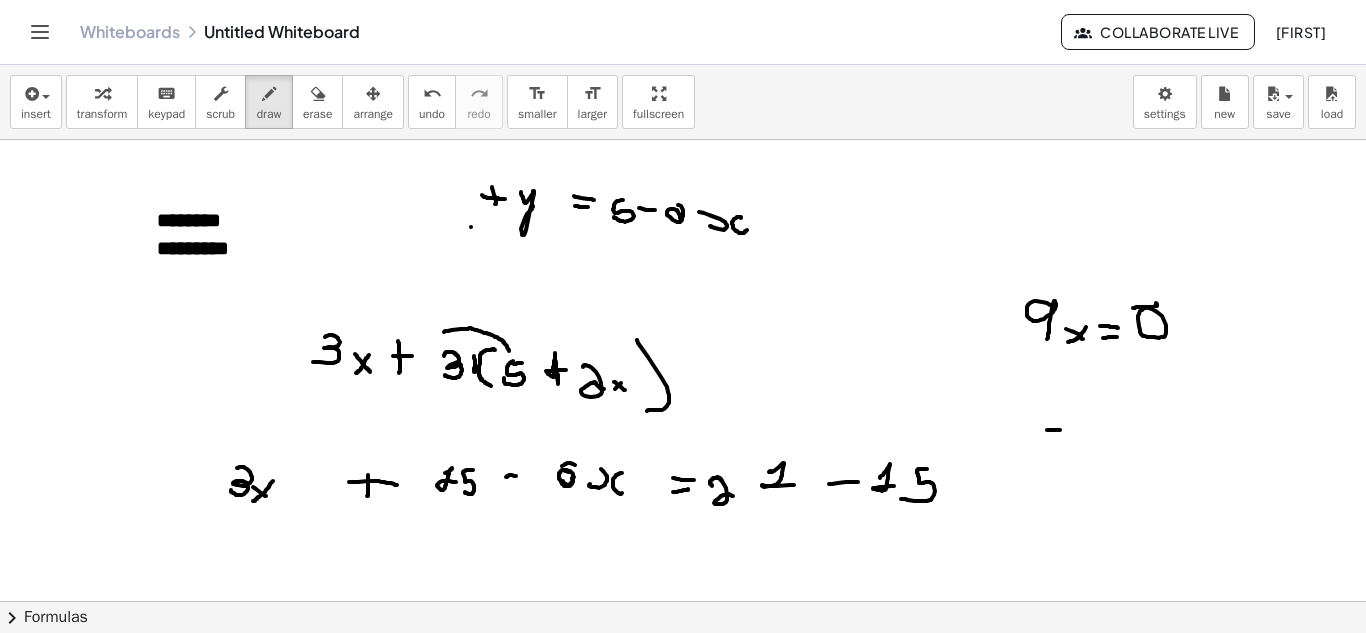 drag, startPoint x: 1047, startPoint y: 430, endPoint x: 1064, endPoint y: 430, distance: 17 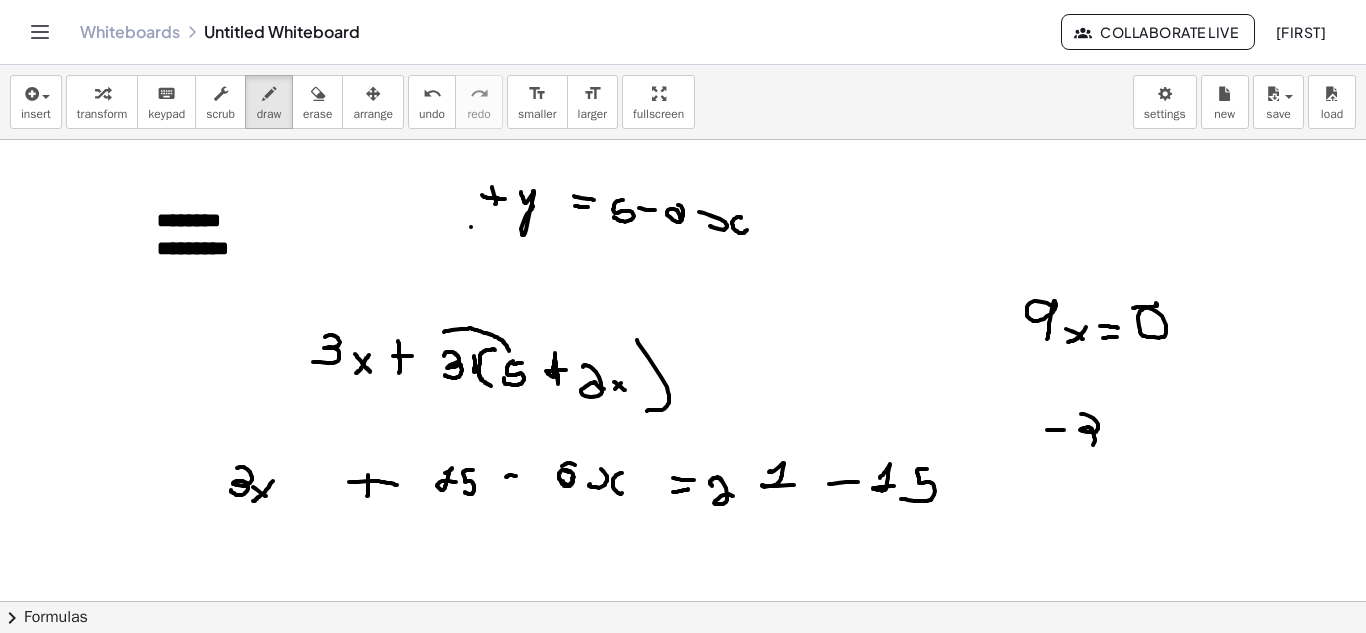 drag, startPoint x: 1081, startPoint y: 414, endPoint x: 1072, endPoint y: 439, distance: 26.57066 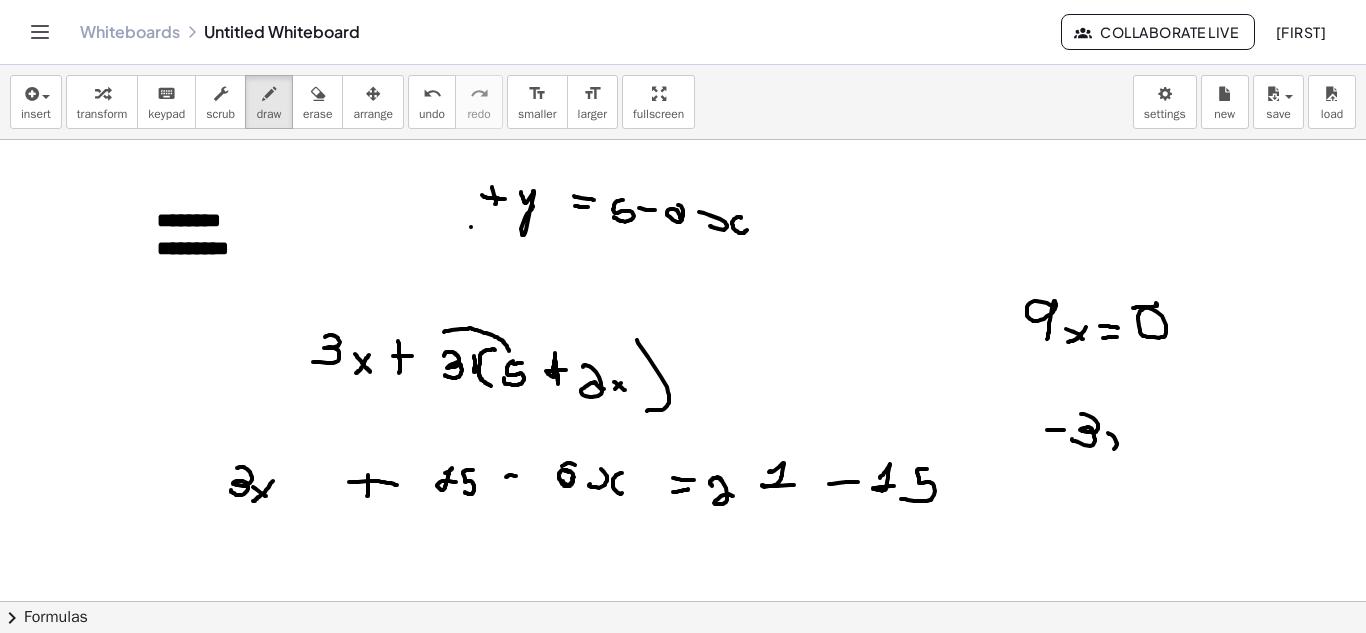 drag, startPoint x: 1108, startPoint y: 433, endPoint x: 1106, endPoint y: 446, distance: 13.152946 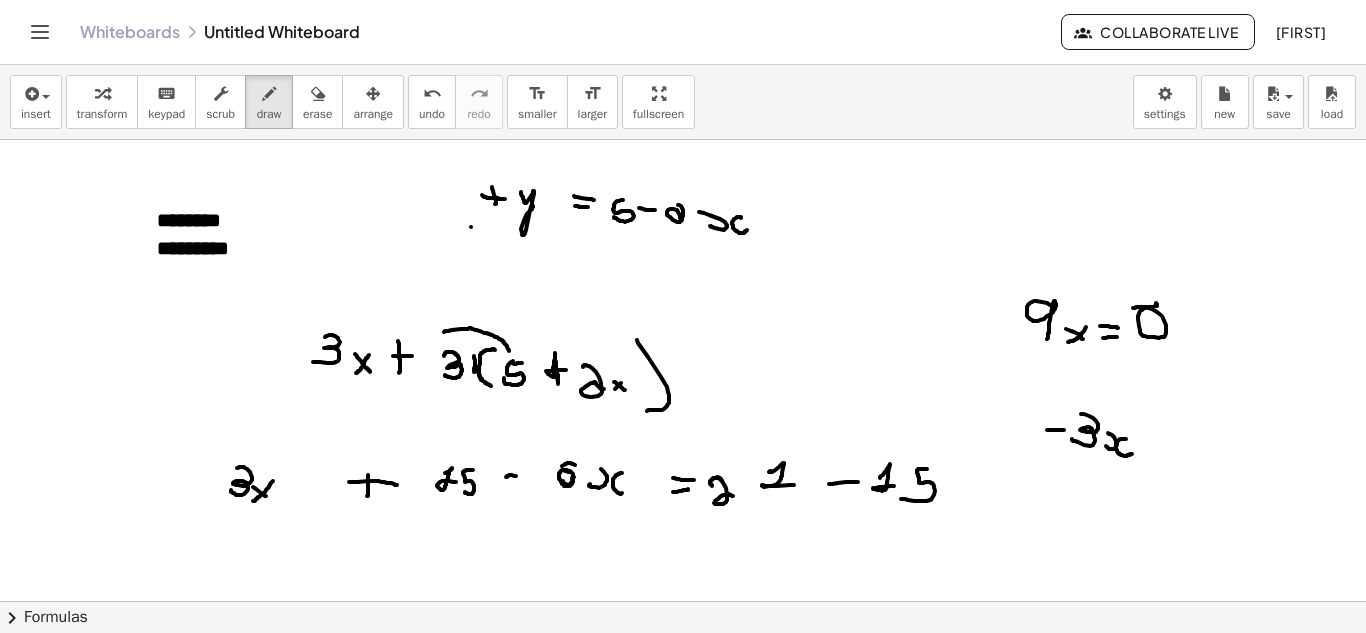 drag, startPoint x: 1126, startPoint y: 439, endPoint x: 1137, endPoint y: 450, distance: 15.556349 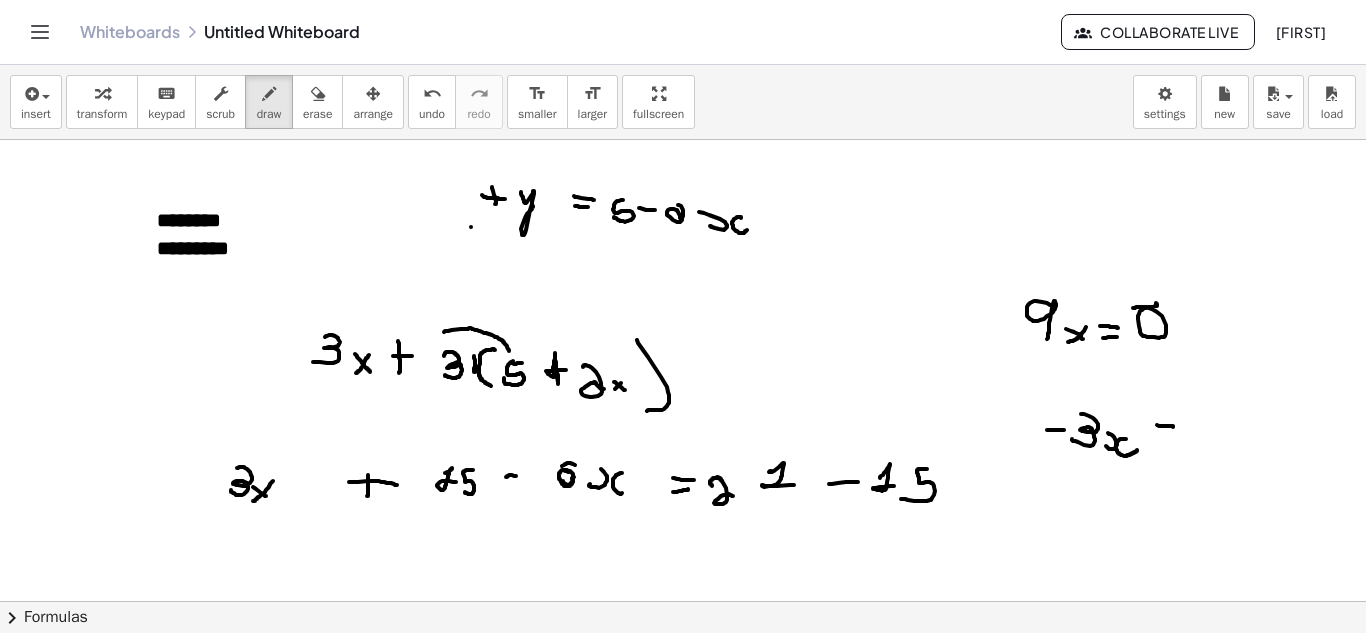 drag, startPoint x: 1157, startPoint y: 425, endPoint x: 1175, endPoint y: 428, distance: 18.248287 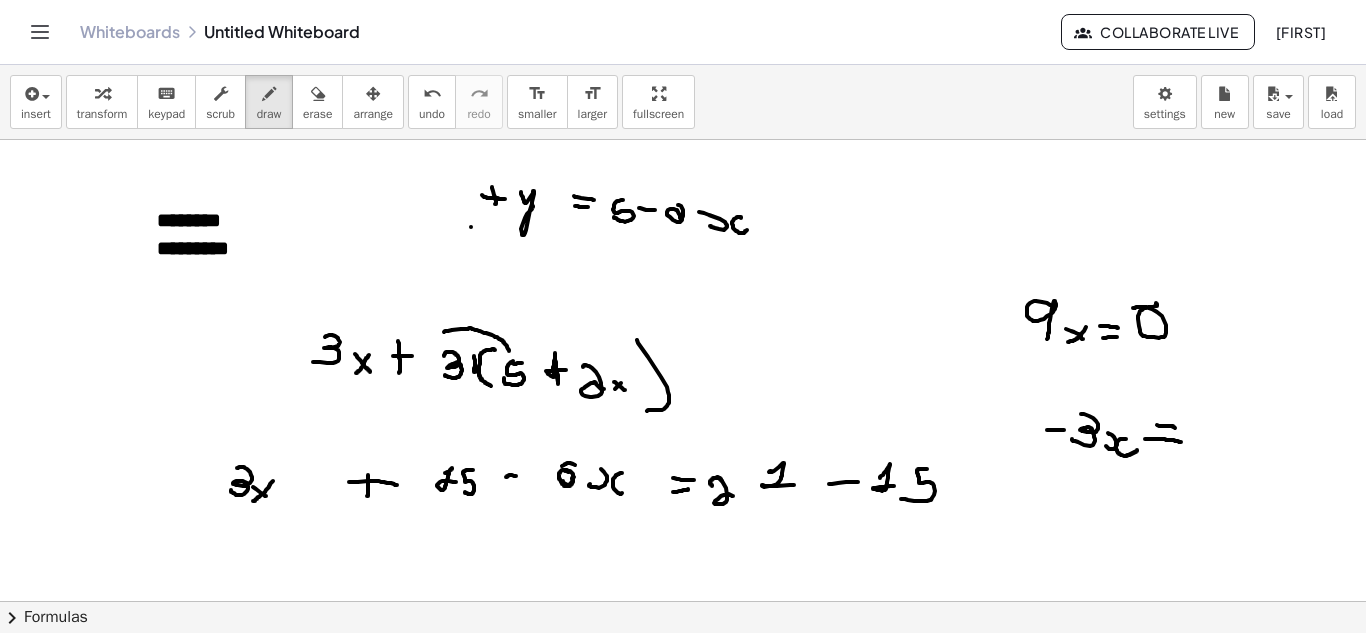 drag, startPoint x: 1145, startPoint y: 439, endPoint x: 1189, endPoint y: 440, distance: 44.011364 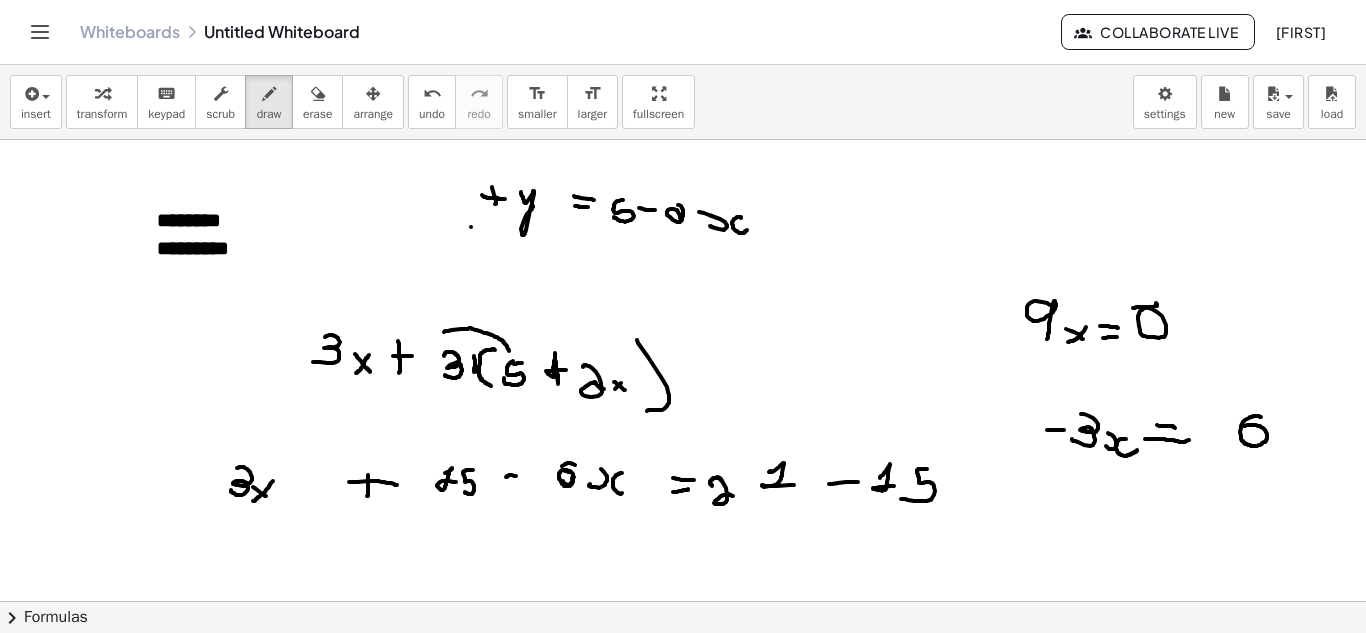 drag, startPoint x: 1261, startPoint y: 417, endPoint x: 1242, endPoint y: 427, distance: 21.470911 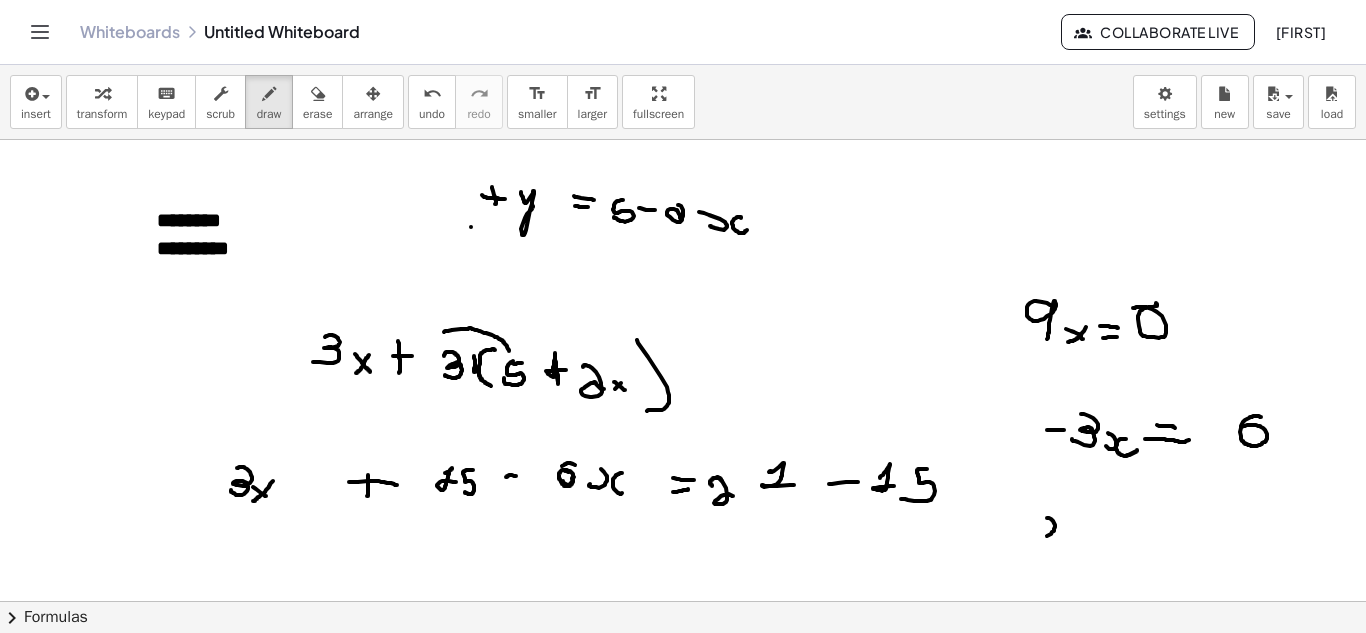 drag, startPoint x: 1047, startPoint y: 518, endPoint x: 1038, endPoint y: 534, distance: 18.35756 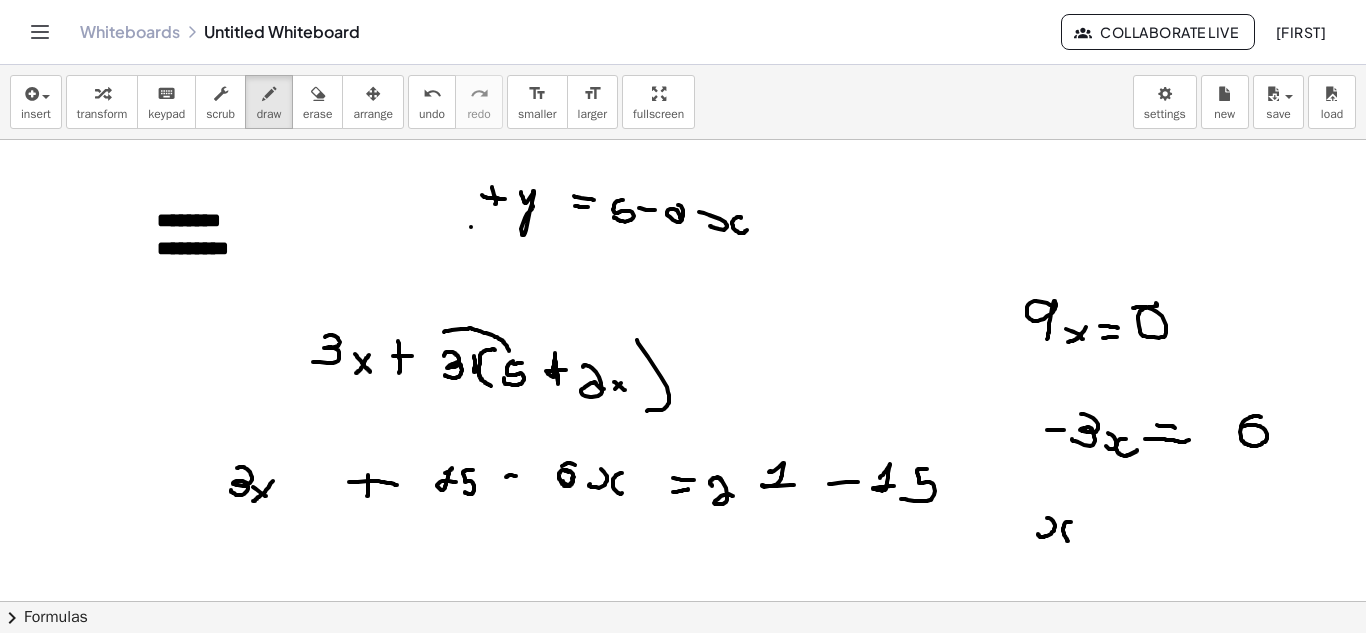 drag, startPoint x: 1071, startPoint y: 522, endPoint x: 1083, endPoint y: 536, distance: 18.439089 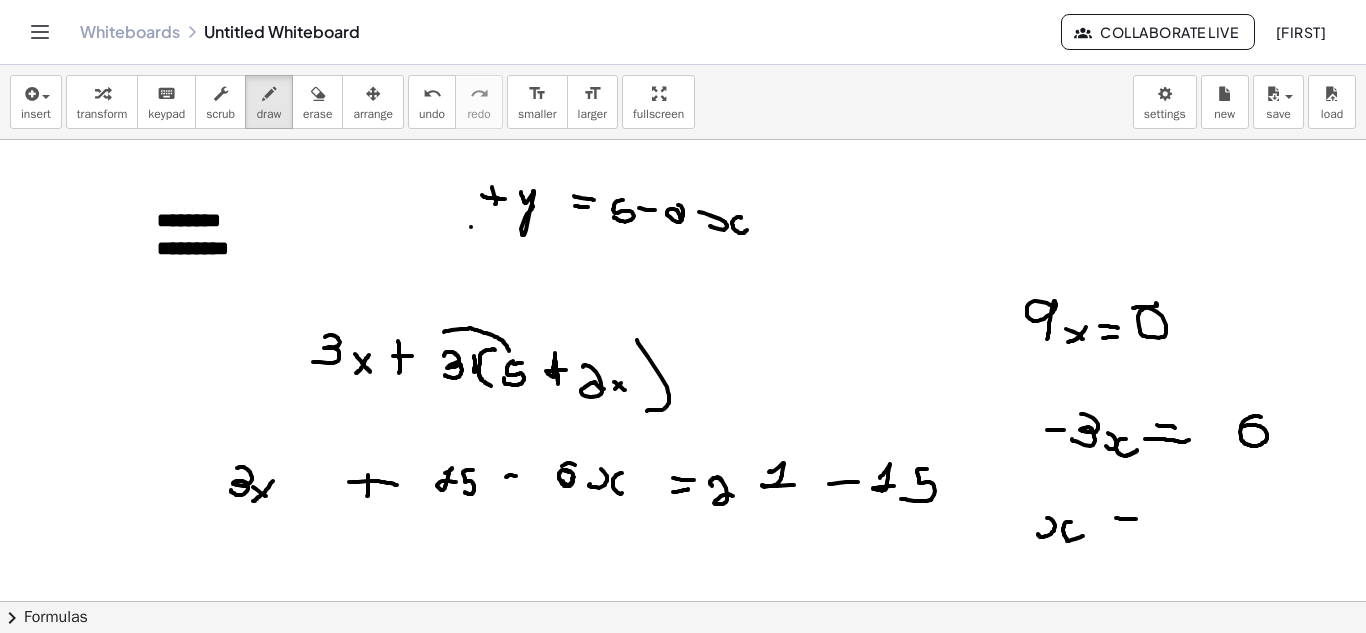 drag, startPoint x: 1116, startPoint y: 518, endPoint x: 1136, endPoint y: 519, distance: 20.024984 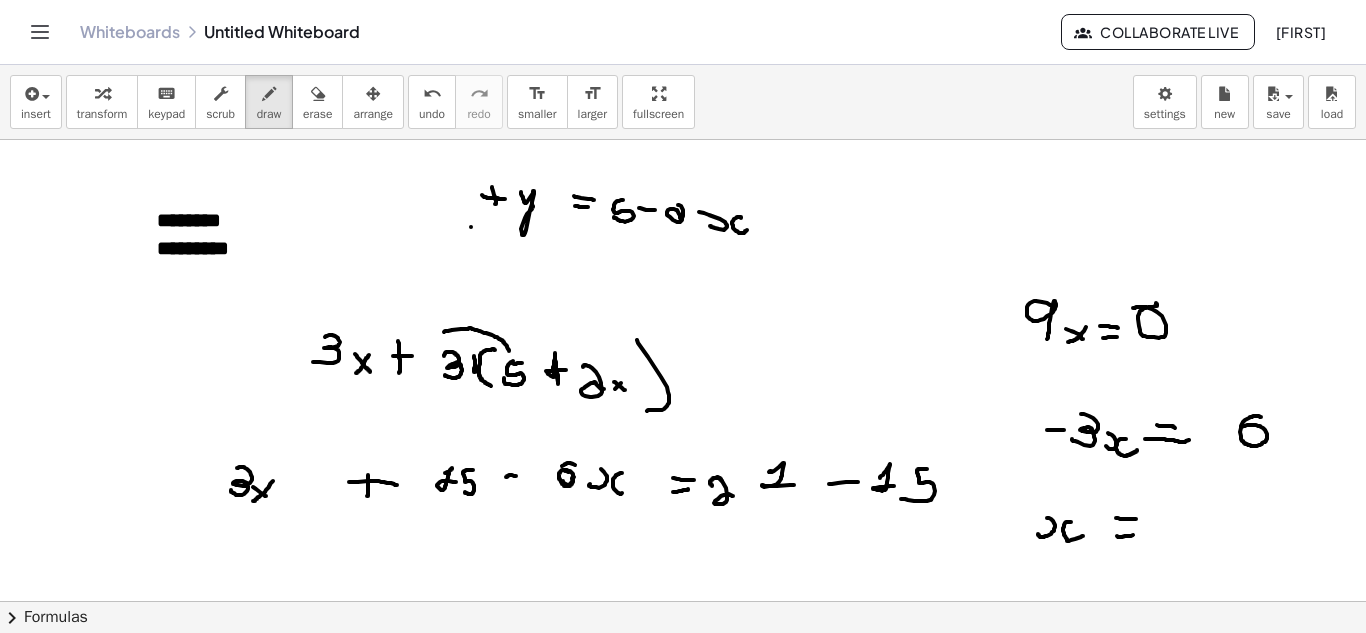 drag, startPoint x: 1117, startPoint y: 536, endPoint x: 1136, endPoint y: 534, distance: 19.104973 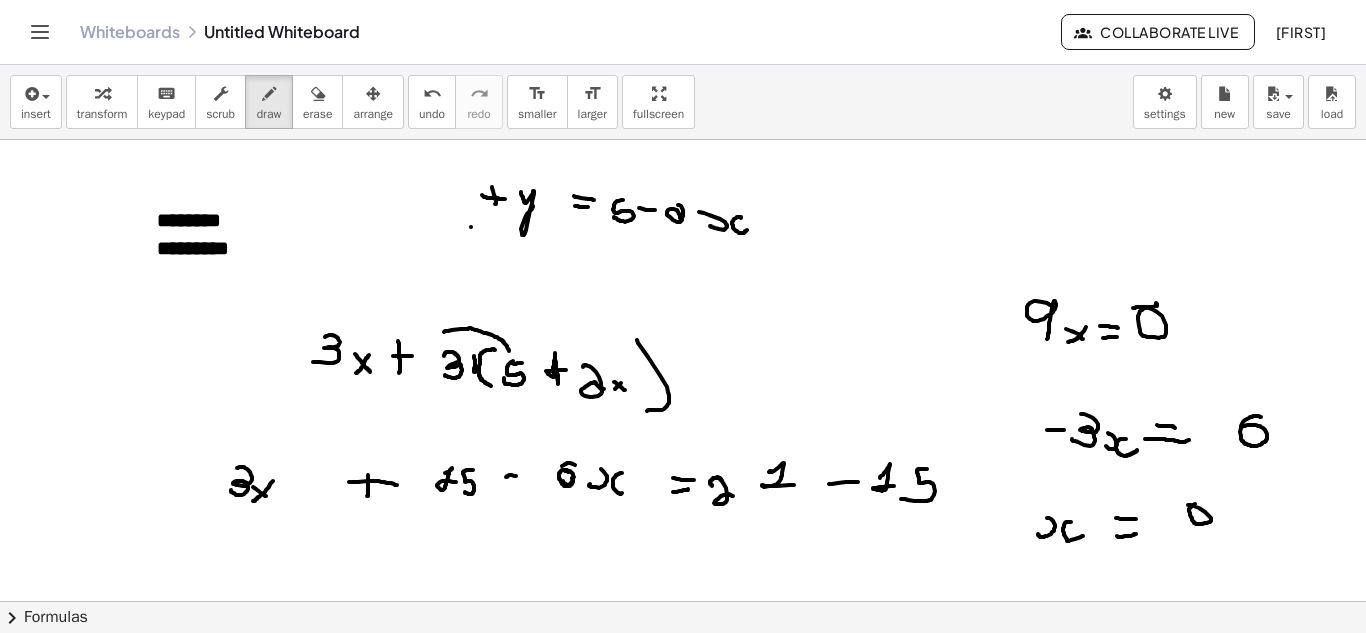 drag, startPoint x: 1195, startPoint y: 504, endPoint x: 1185, endPoint y: 506, distance: 10.198039 